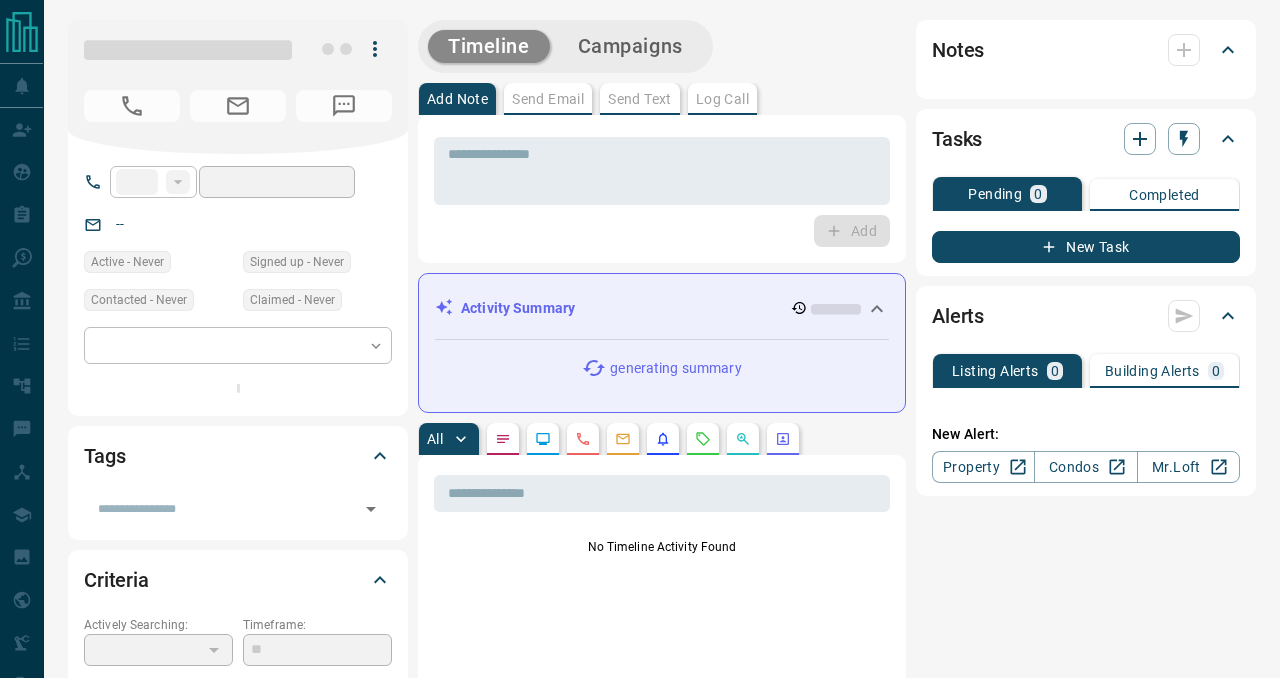 scroll, scrollTop: 0, scrollLeft: 0, axis: both 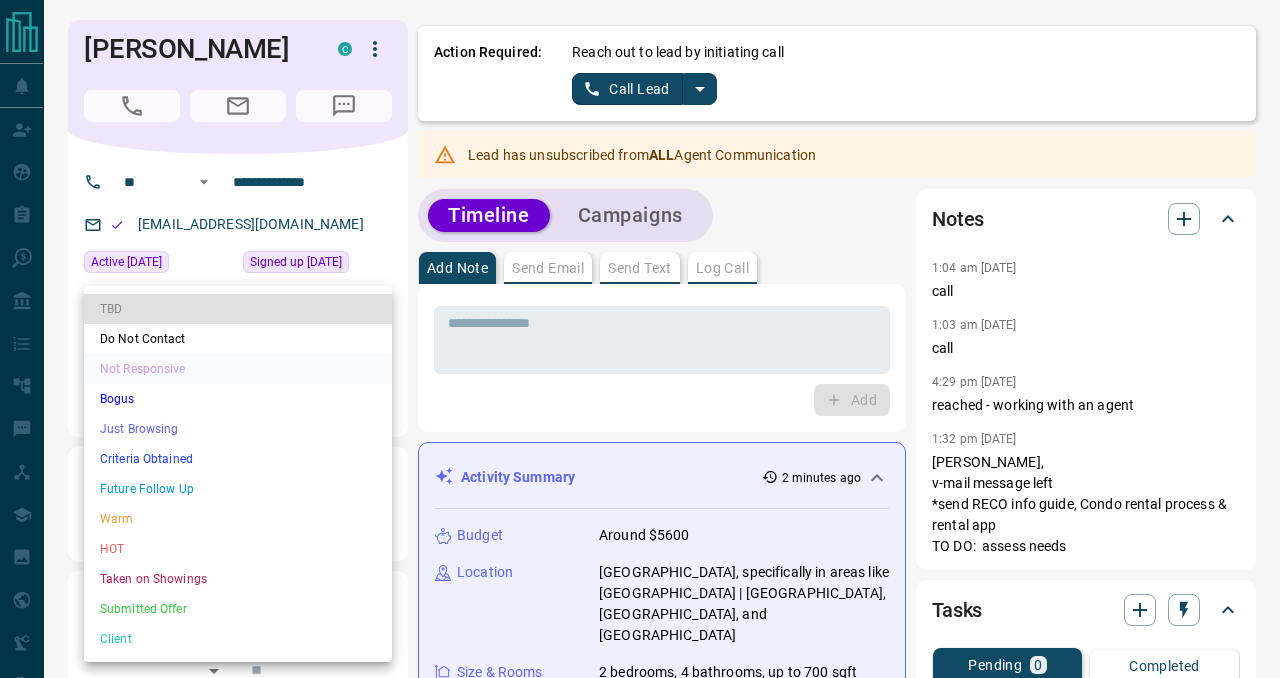 click on "**********" at bounding box center [640, 1330] 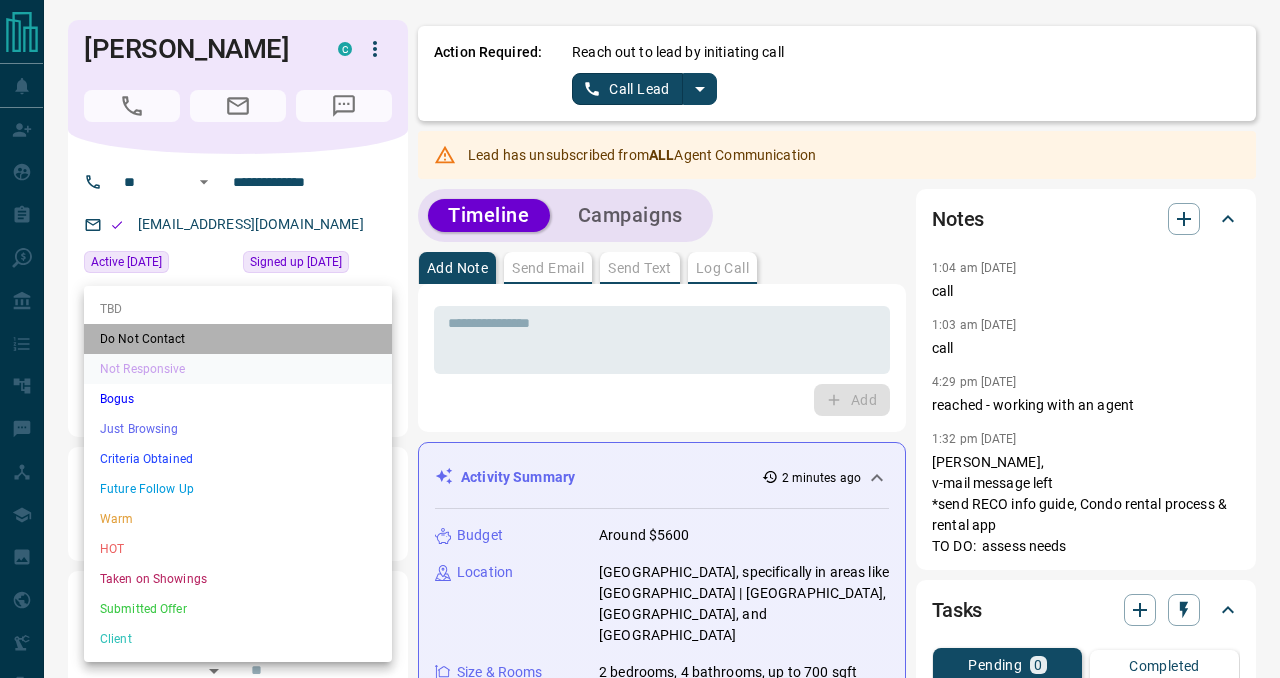 click on "Do Not Contact" at bounding box center (238, 339) 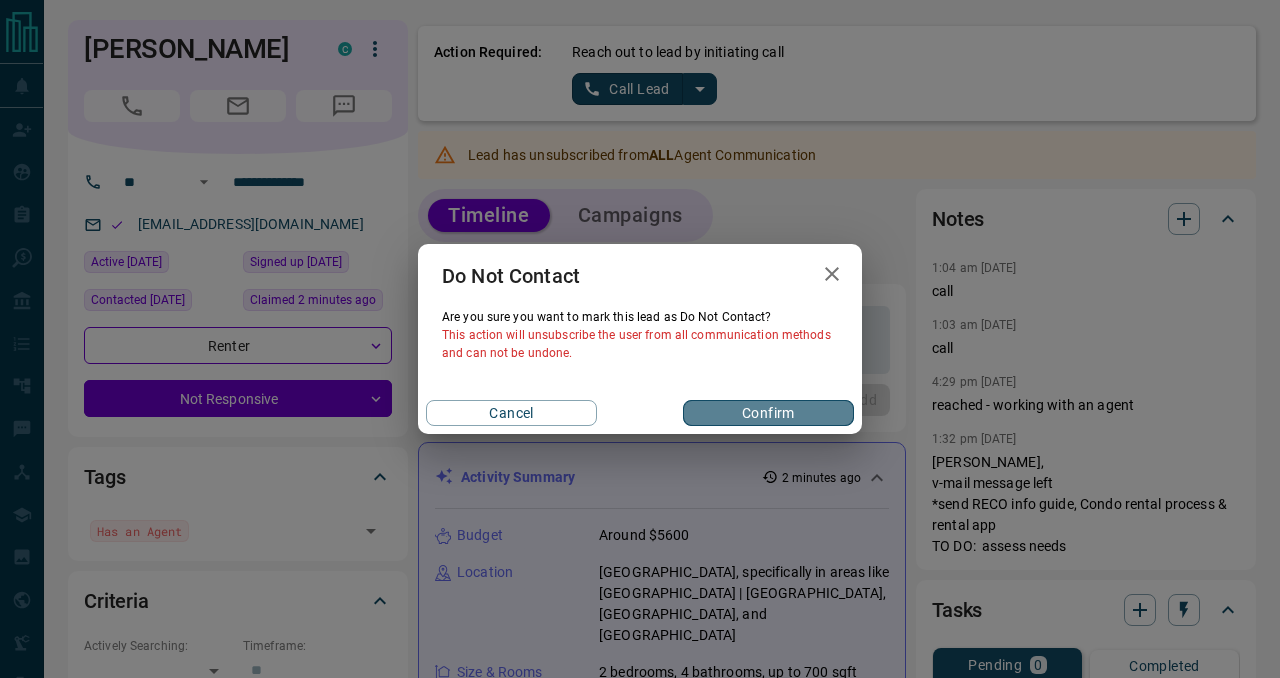 click on "Confirm" at bounding box center [768, 413] 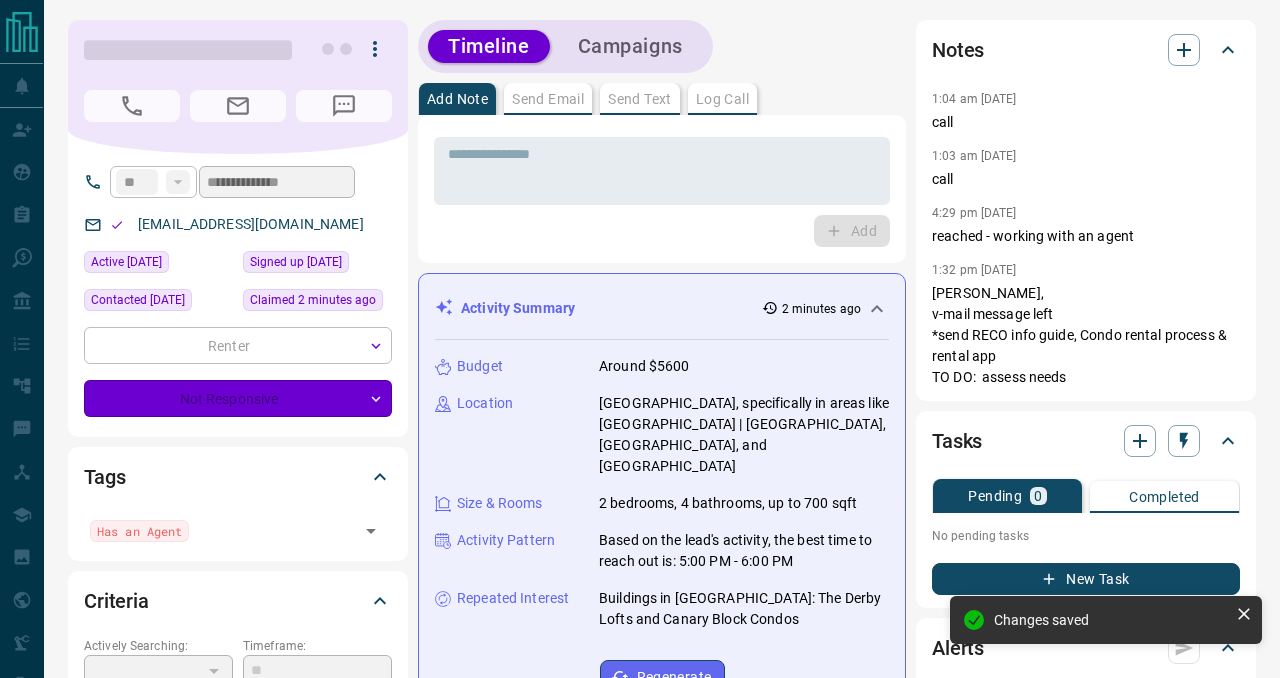 type on "*" 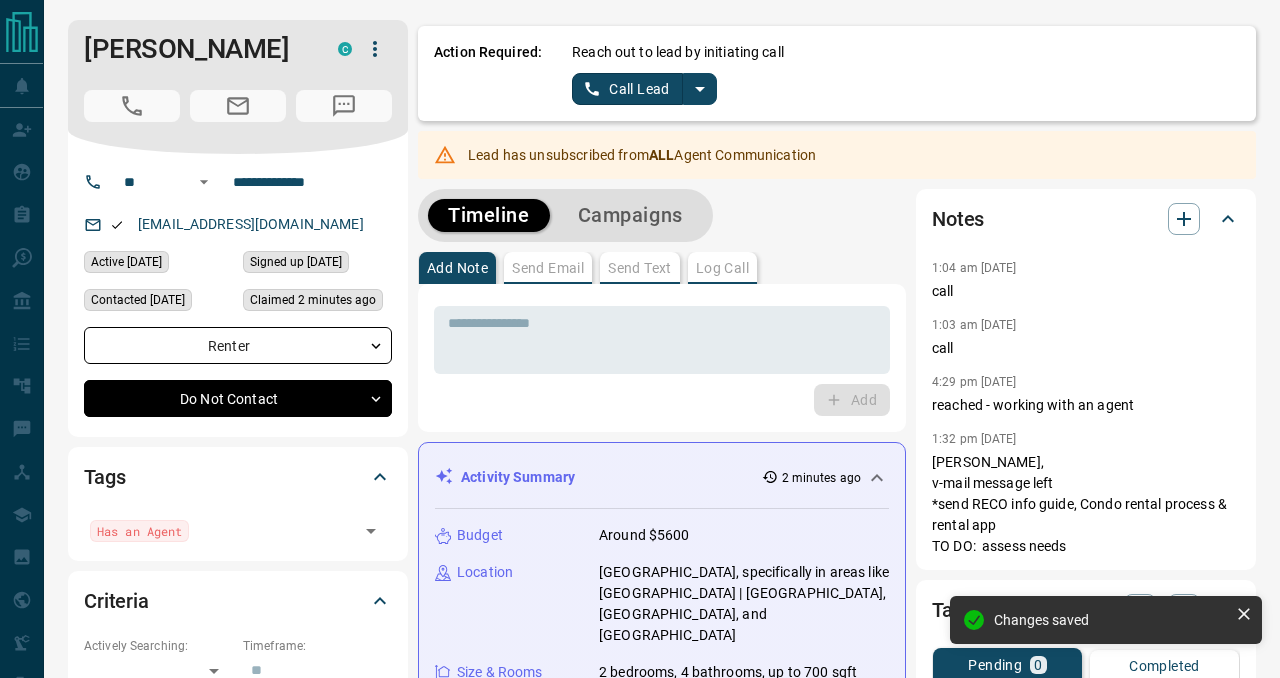 click on "**********" at bounding box center [662, 1330] 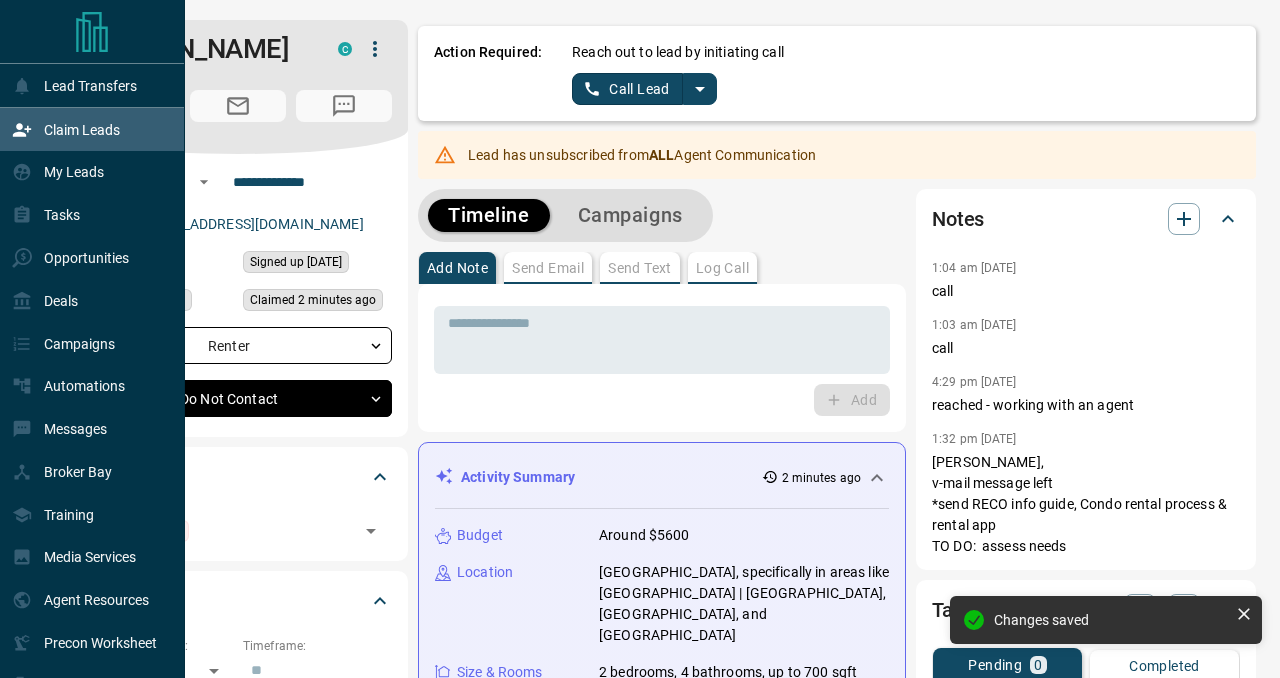 click on "Claim Leads" at bounding box center (82, 130) 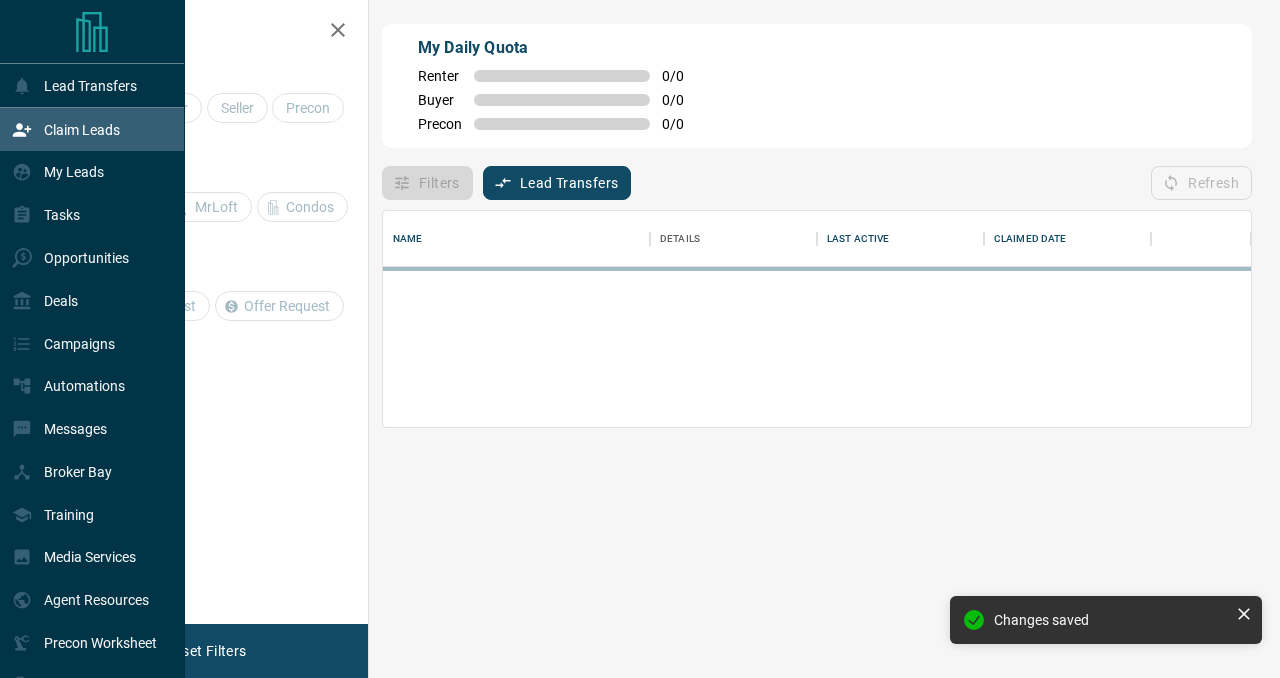 scroll, scrollTop: 1, scrollLeft: 1, axis: both 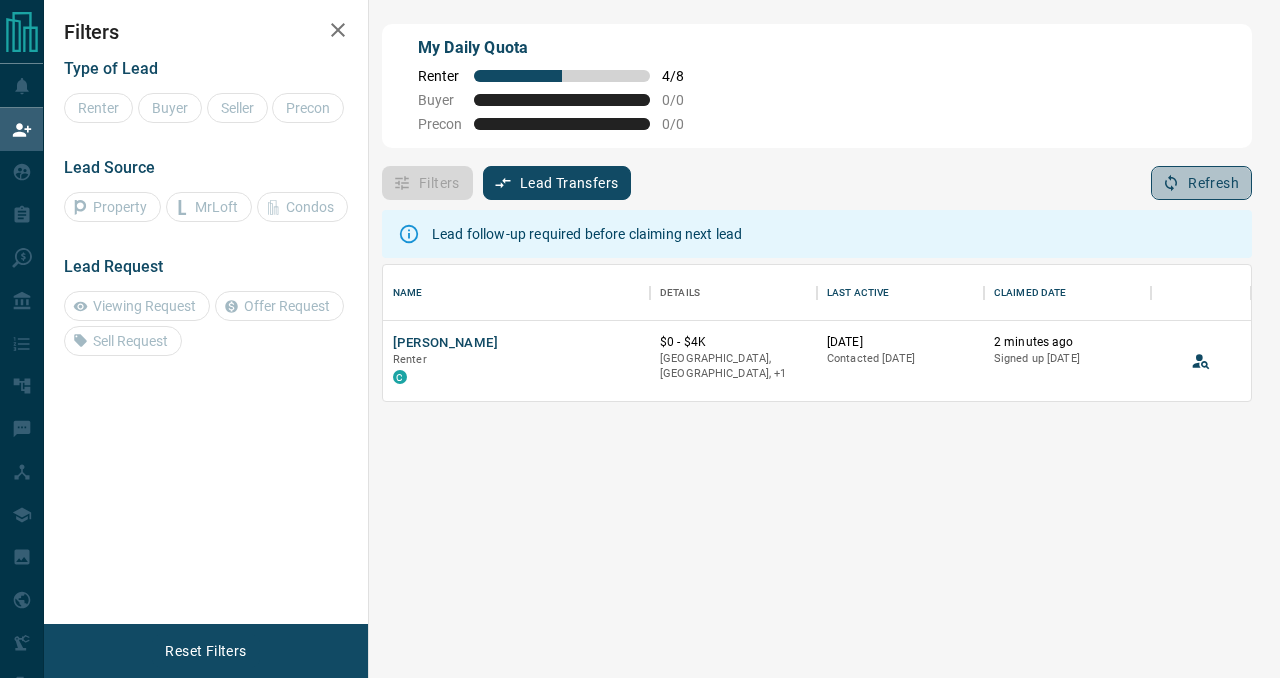 click on "Refresh" at bounding box center (1201, 183) 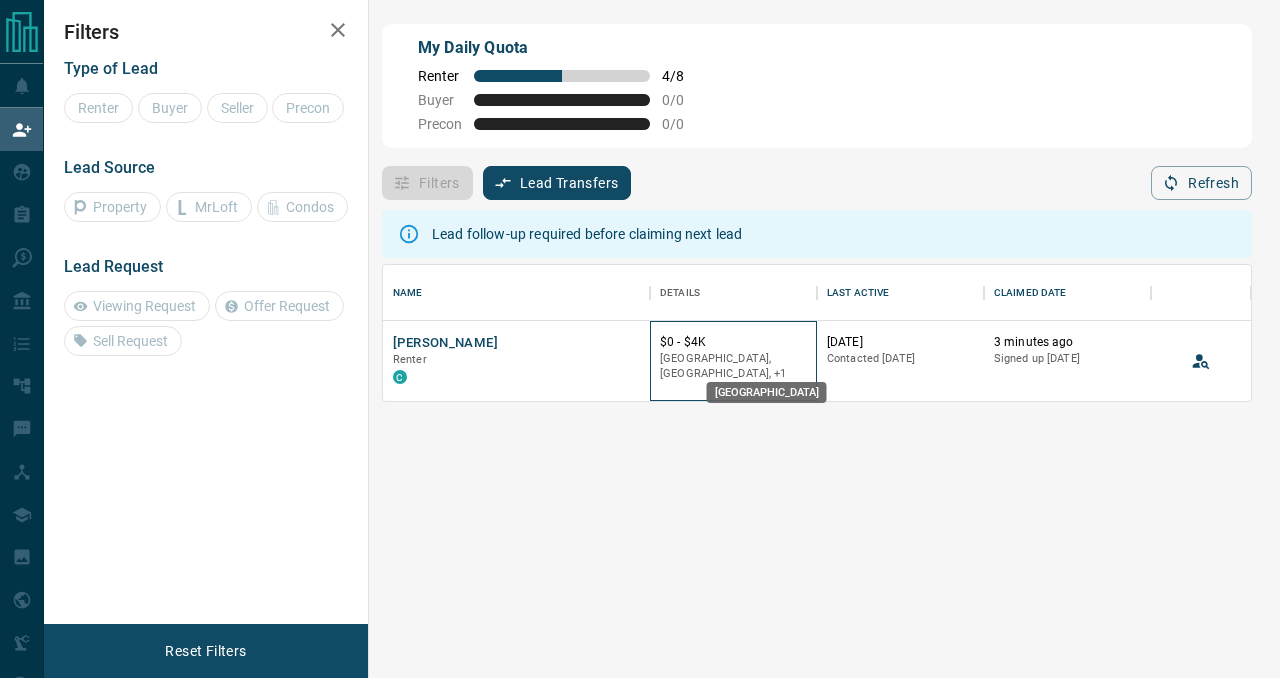 click on "[GEOGRAPHIC_DATA], [GEOGRAPHIC_DATA], +1" at bounding box center [733, 366] 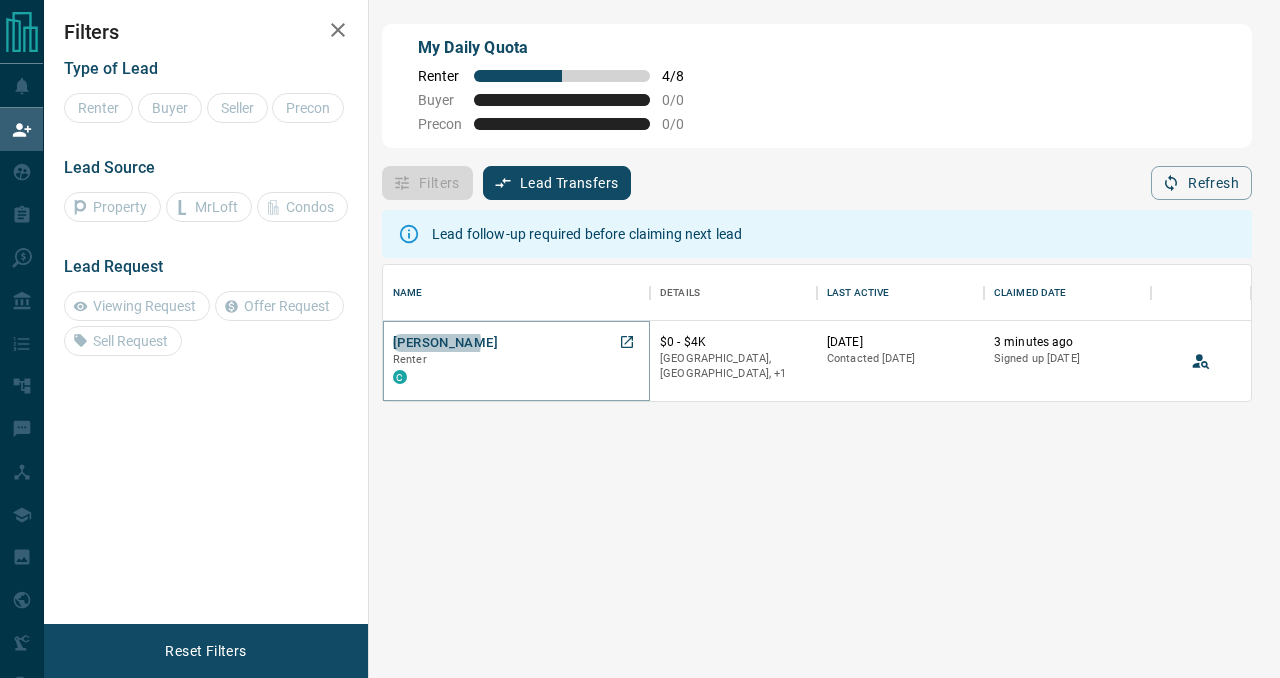 click on "[PERSON_NAME]" at bounding box center (445, 343) 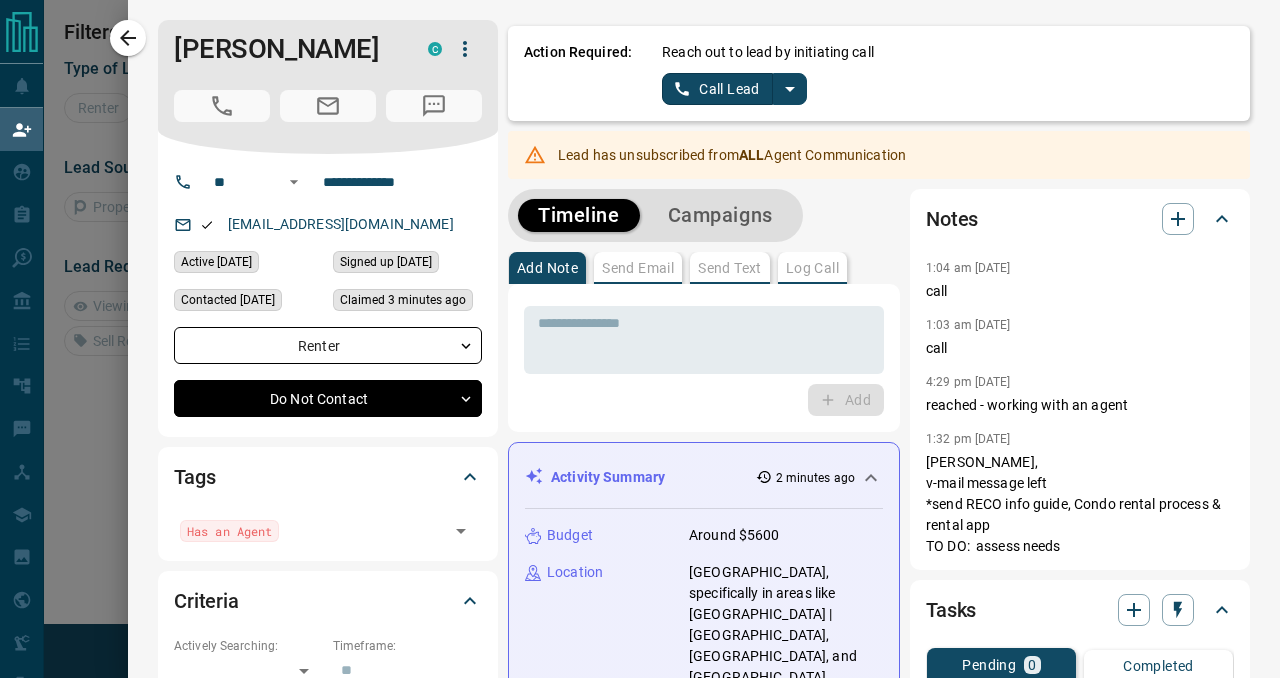click on "Add Note Send Email Send Text Log Call" at bounding box center (704, 268) 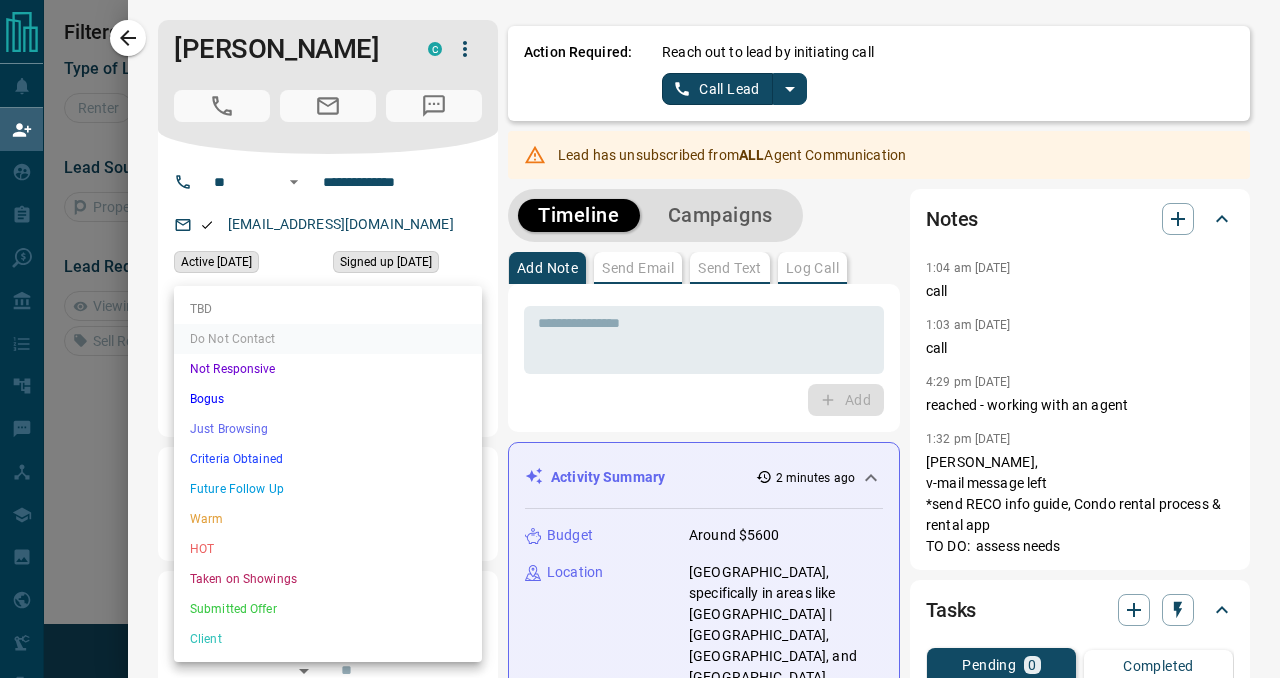 click on "**********" at bounding box center (640, 291) 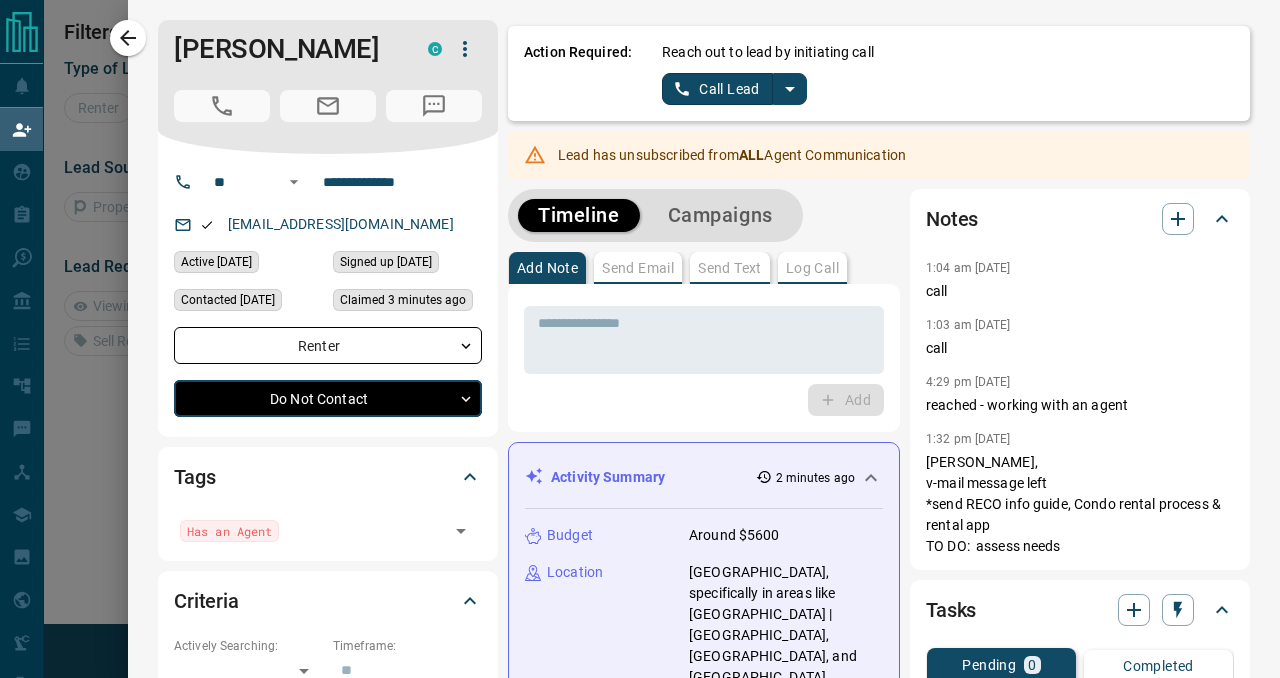 type on "*" 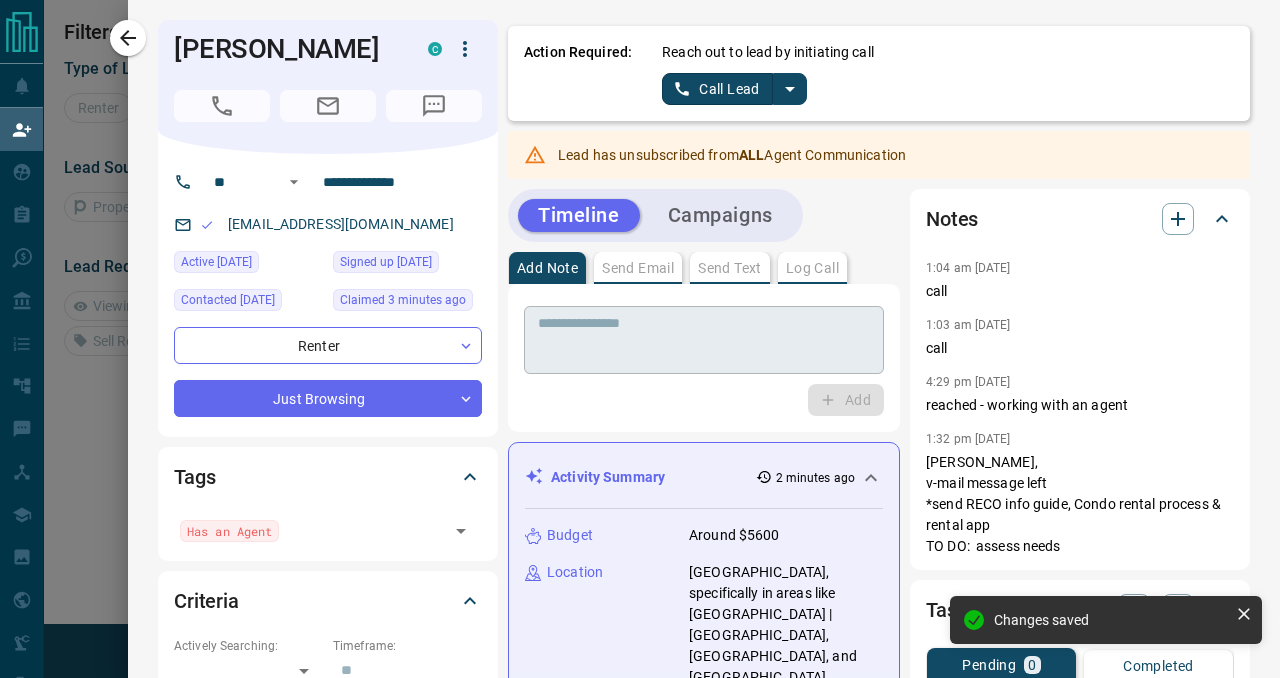 click on "* ​" at bounding box center [704, 340] 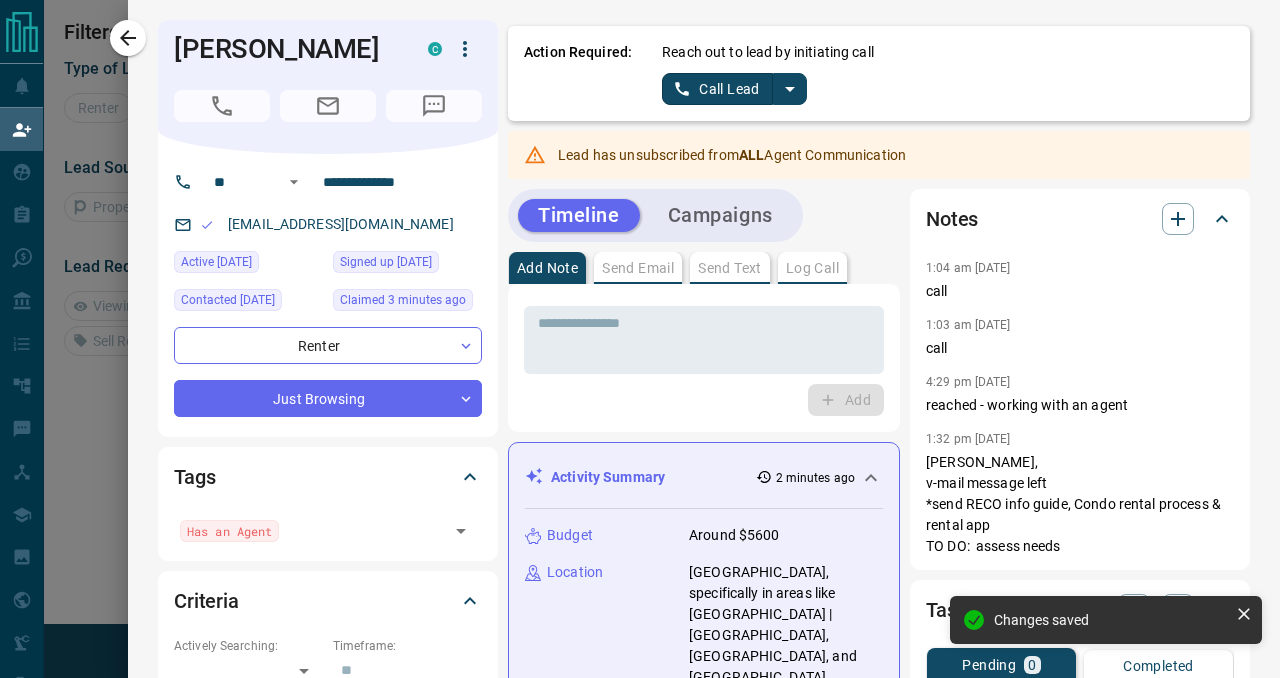 click on "Add Note Send Email Send Text Log Call" at bounding box center (704, 268) 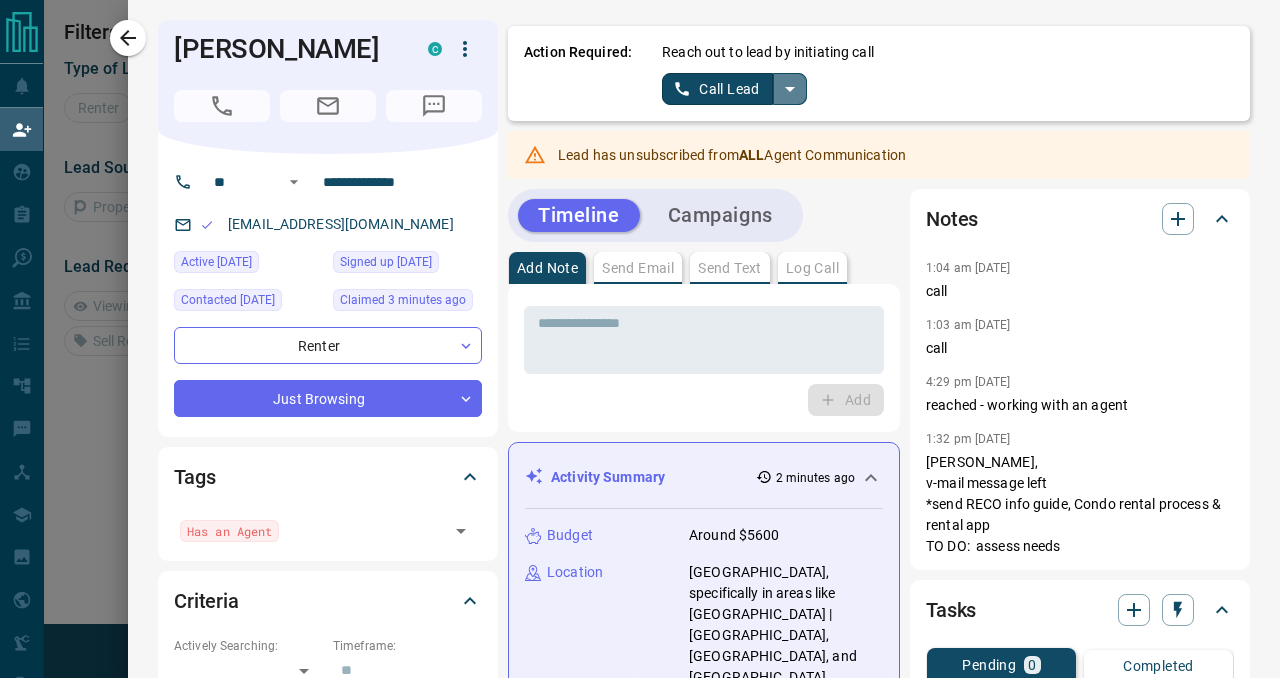 click 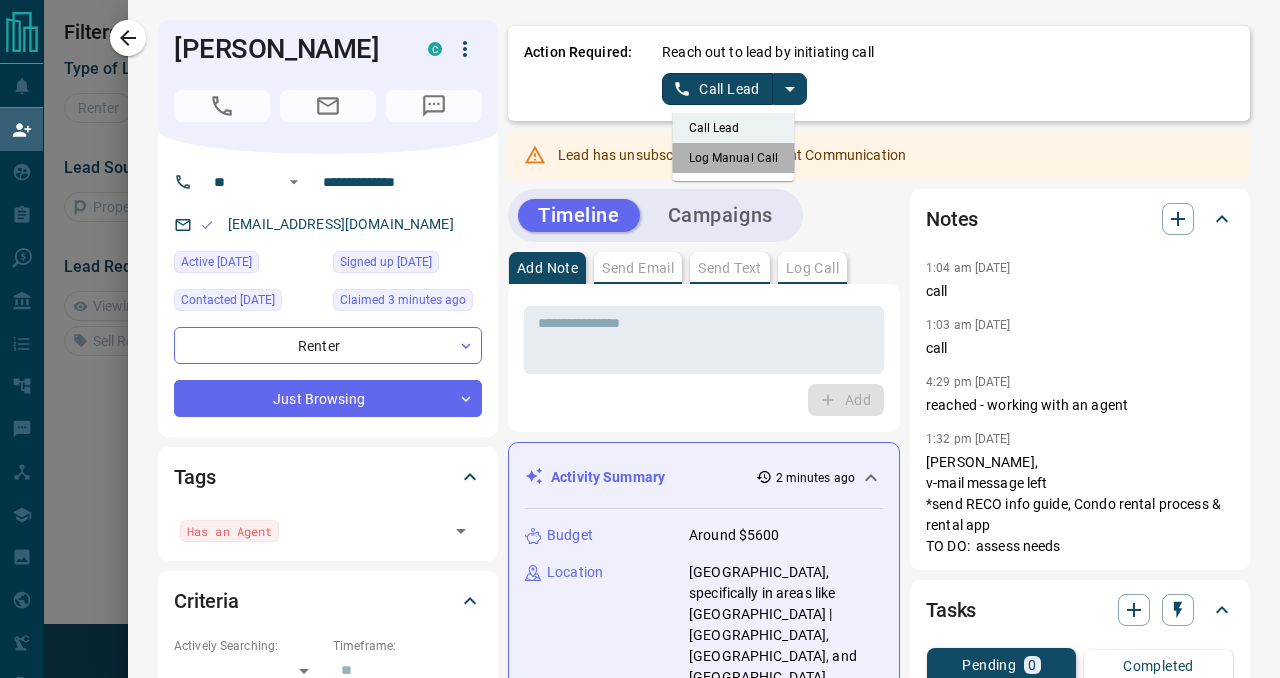 click on "Log Manual Call" at bounding box center (734, 158) 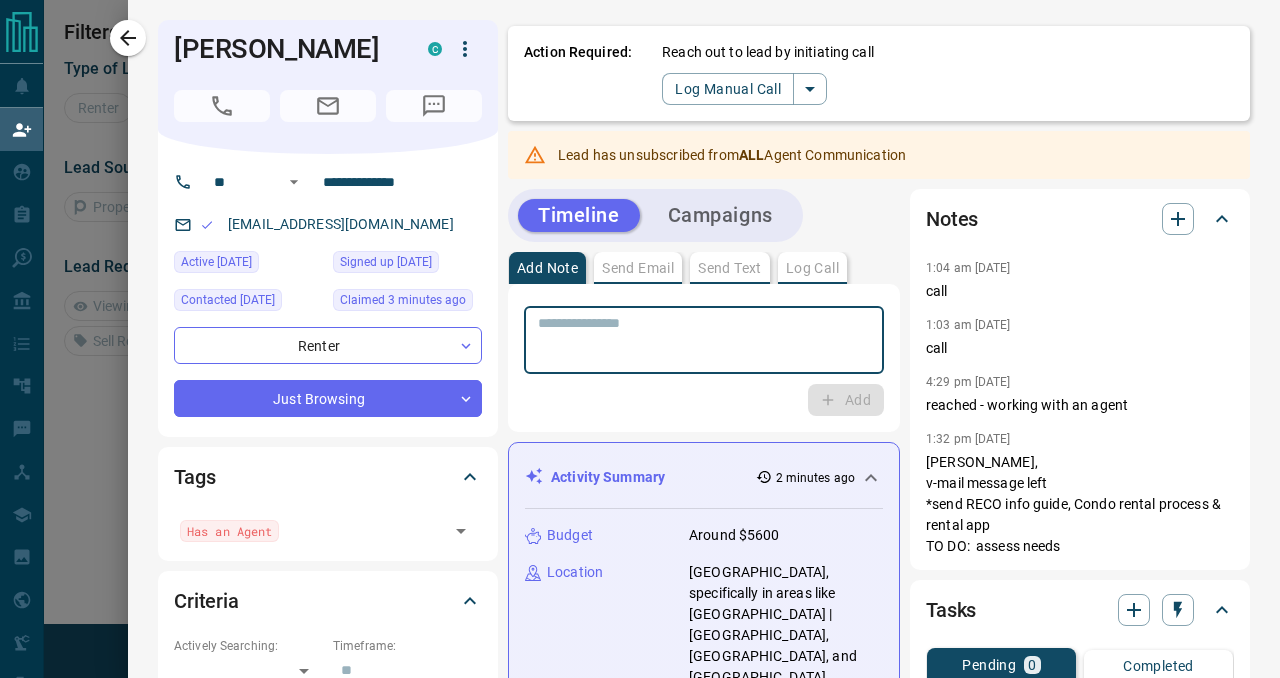 click at bounding box center (704, 340) 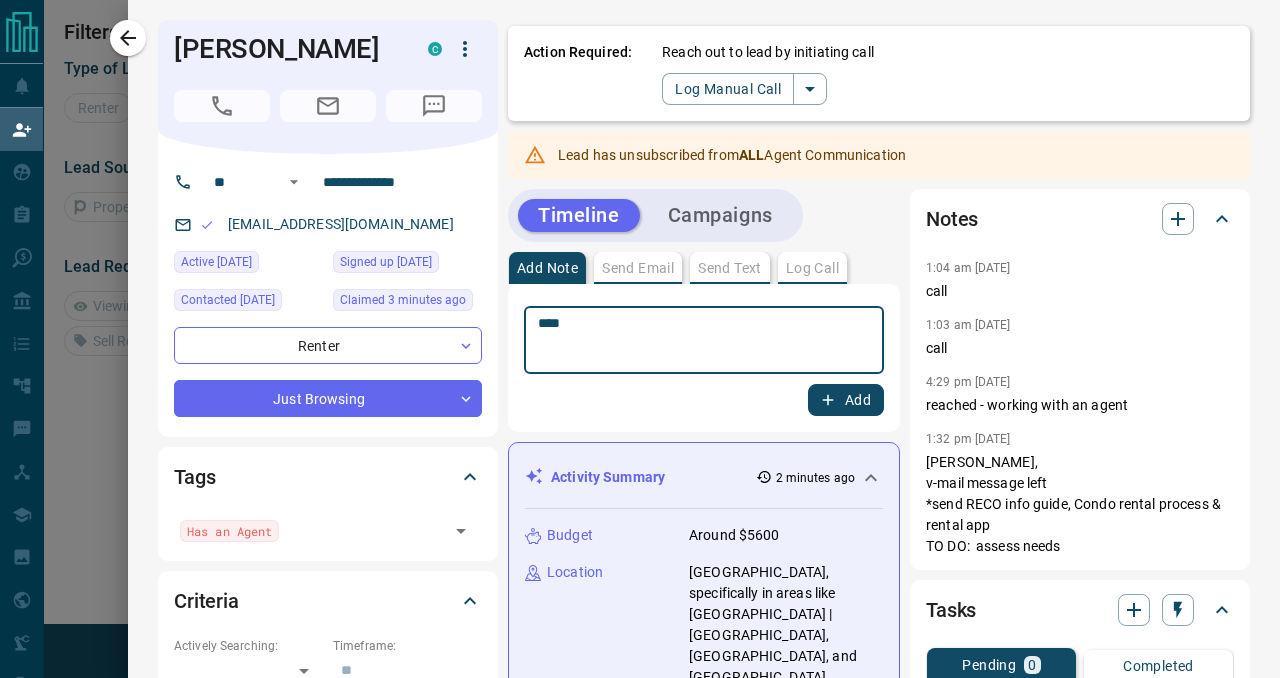 type on "****" 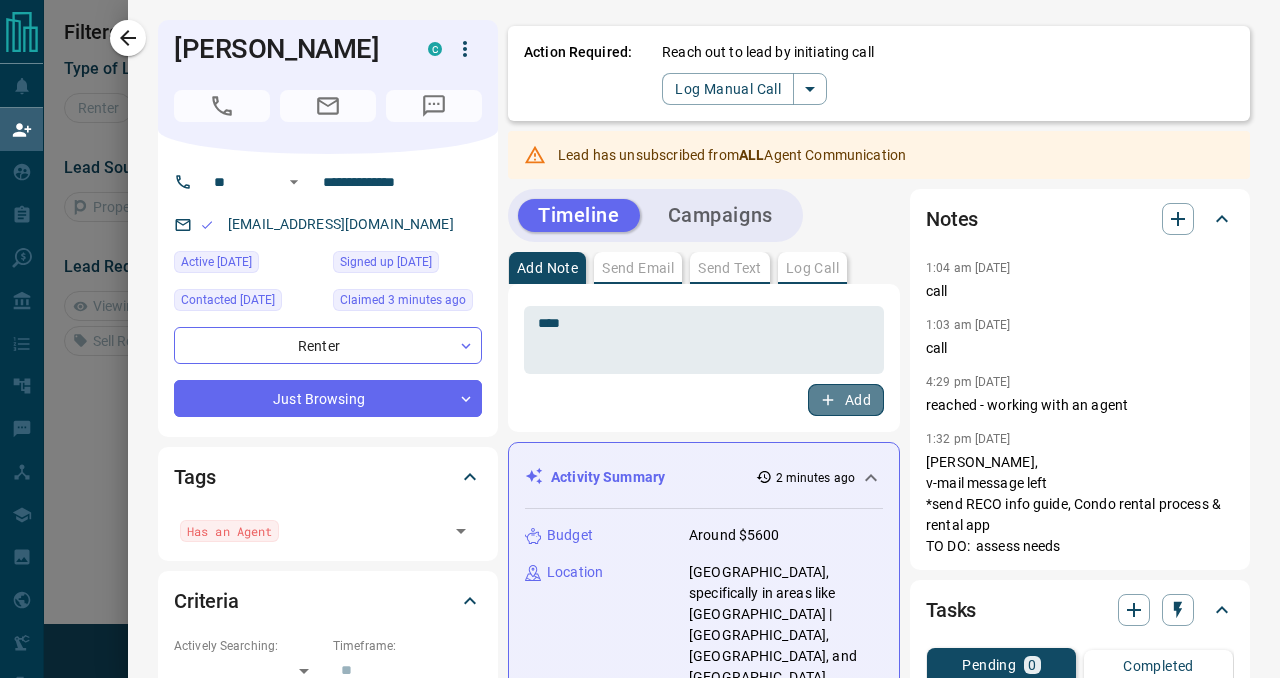 click on "Add" at bounding box center (846, 400) 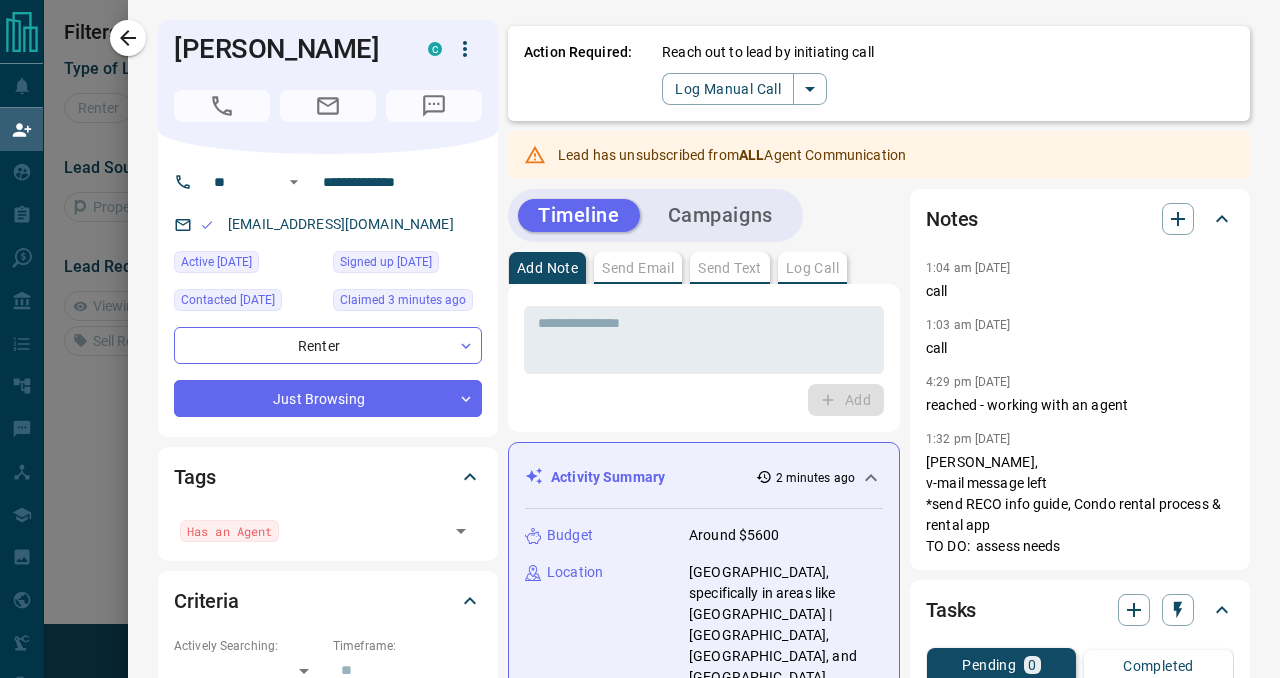 click on "Add Note Send Email Send Text Log Call" at bounding box center (704, 268) 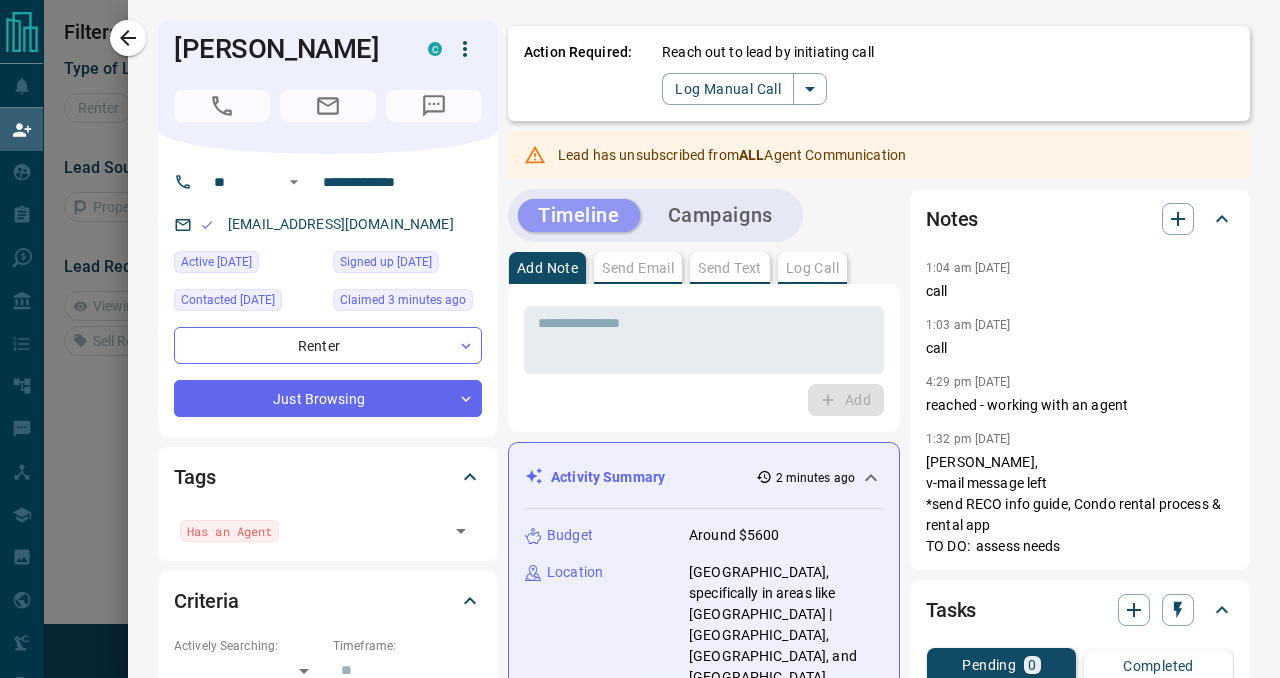 click on "Timeline" at bounding box center [579, 215] 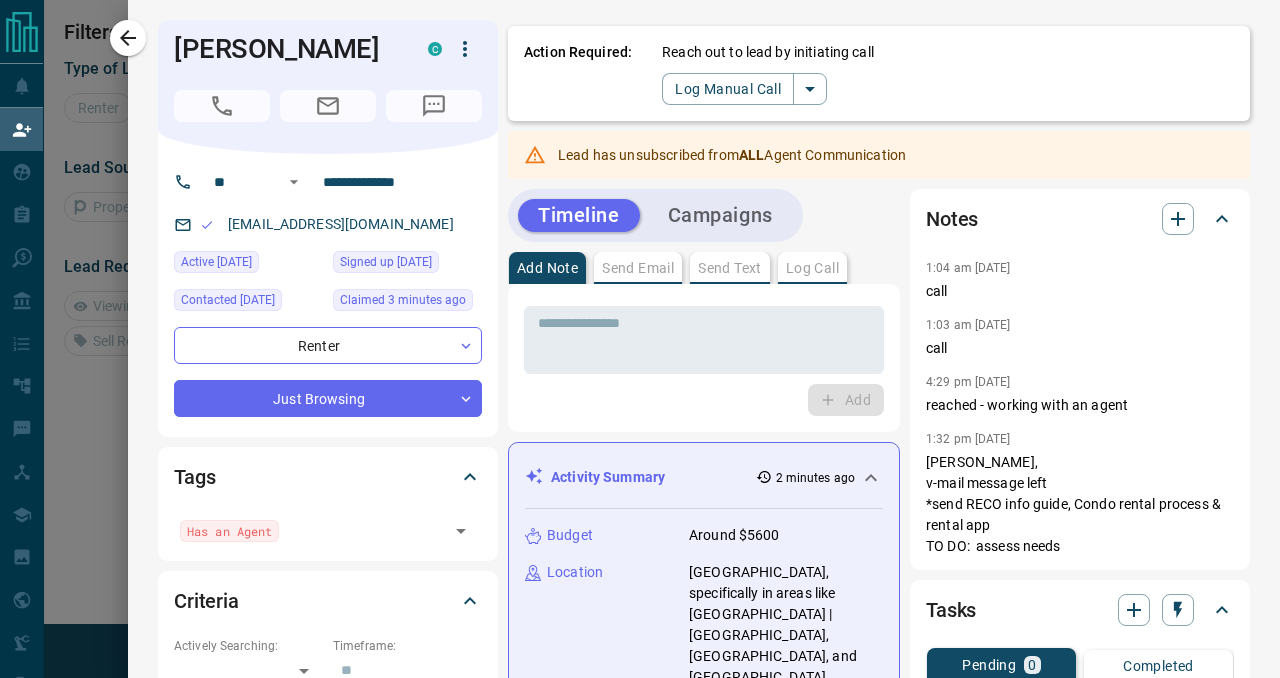 click 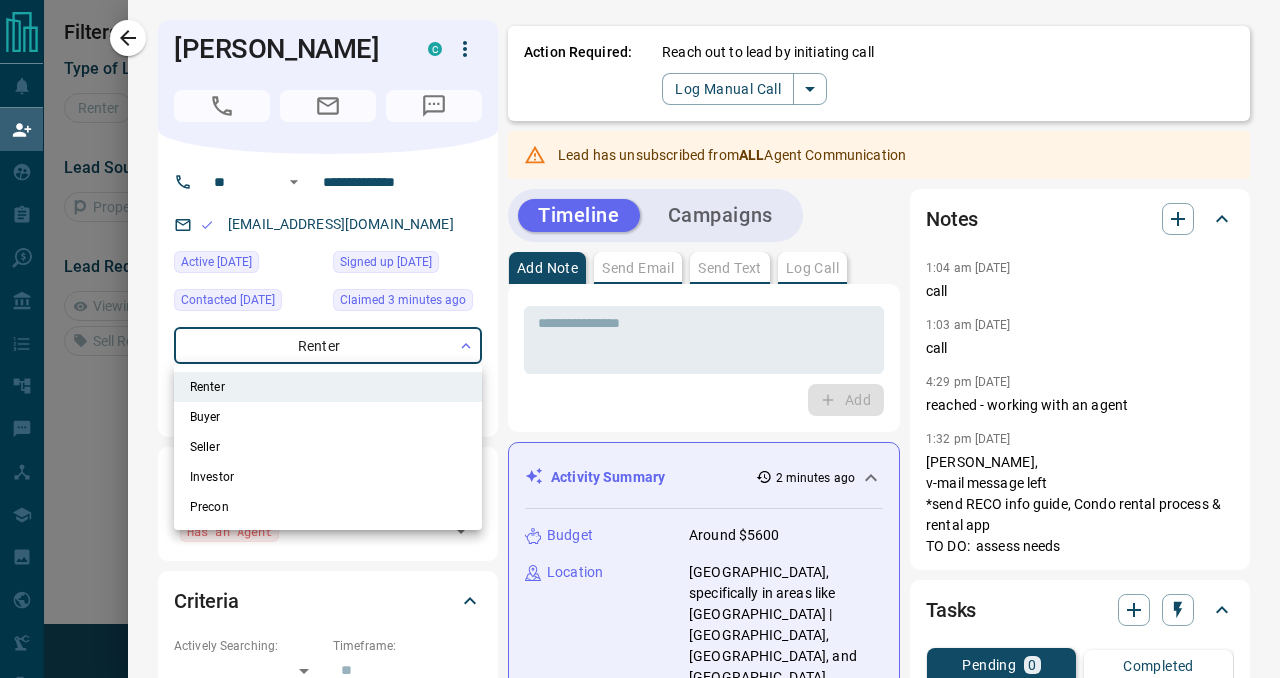 click on "**********" at bounding box center (640, 291) 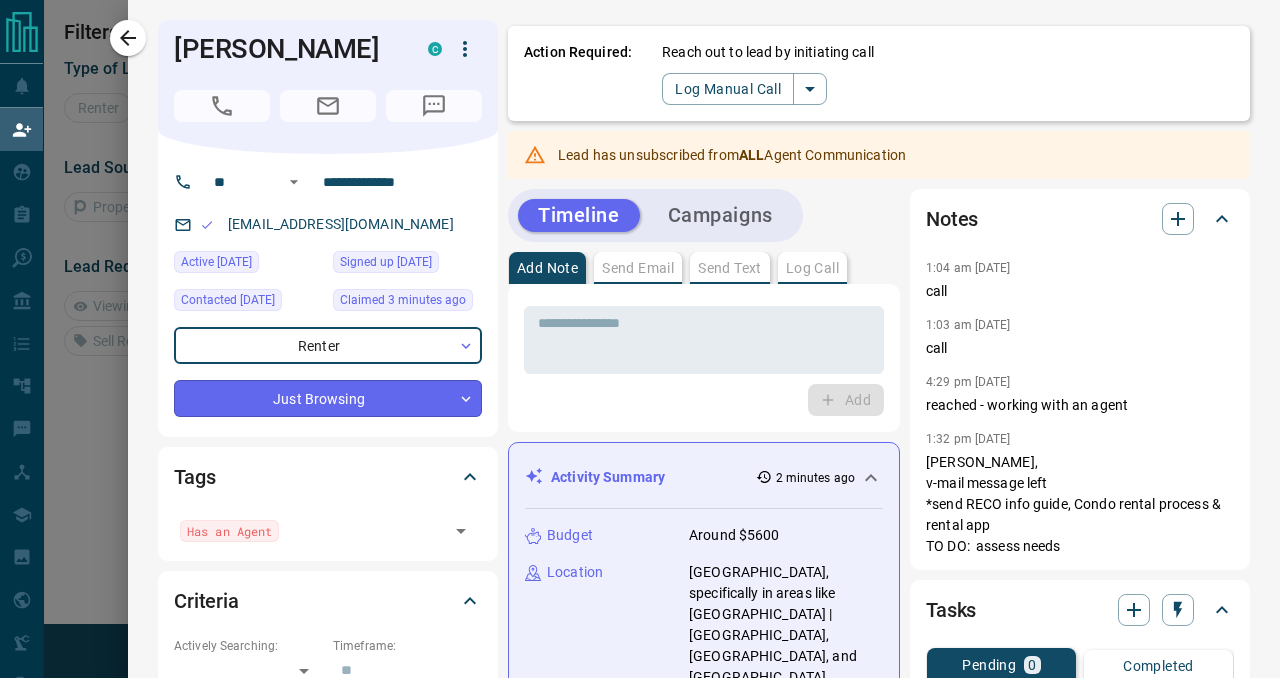 click on "**********" at bounding box center [640, 291] 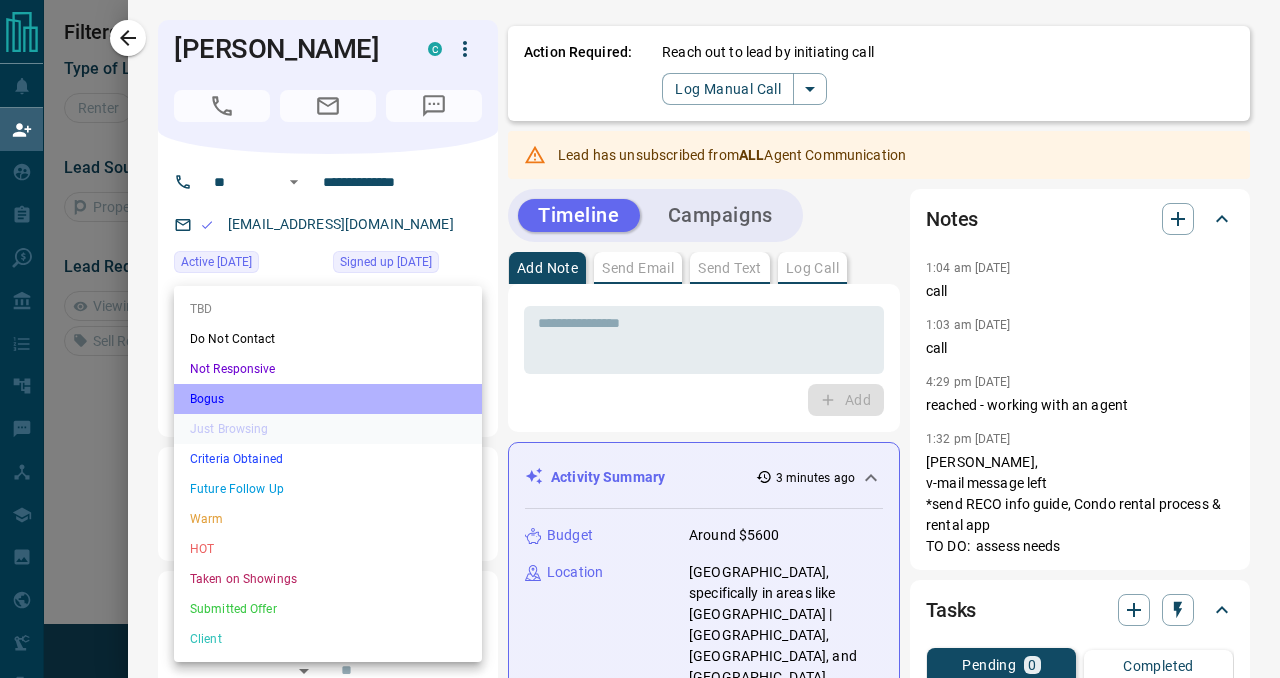 click on "Bogus" at bounding box center (328, 399) 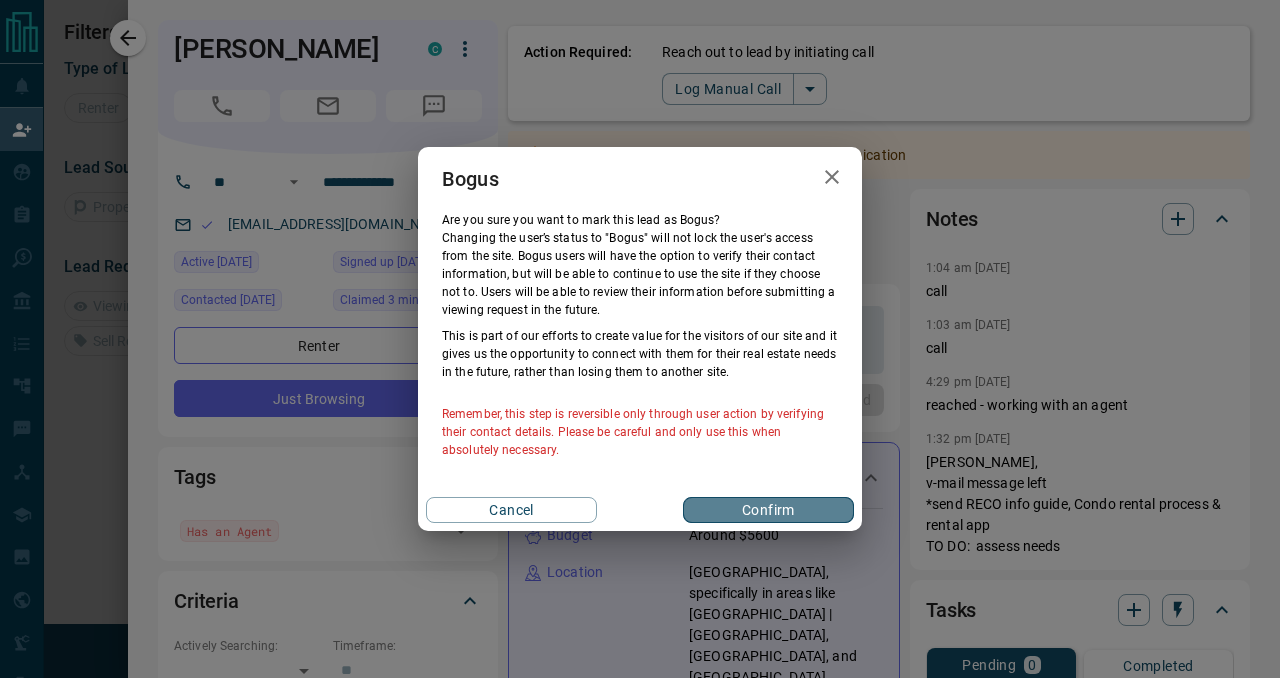 click on "Confirm" at bounding box center (768, 510) 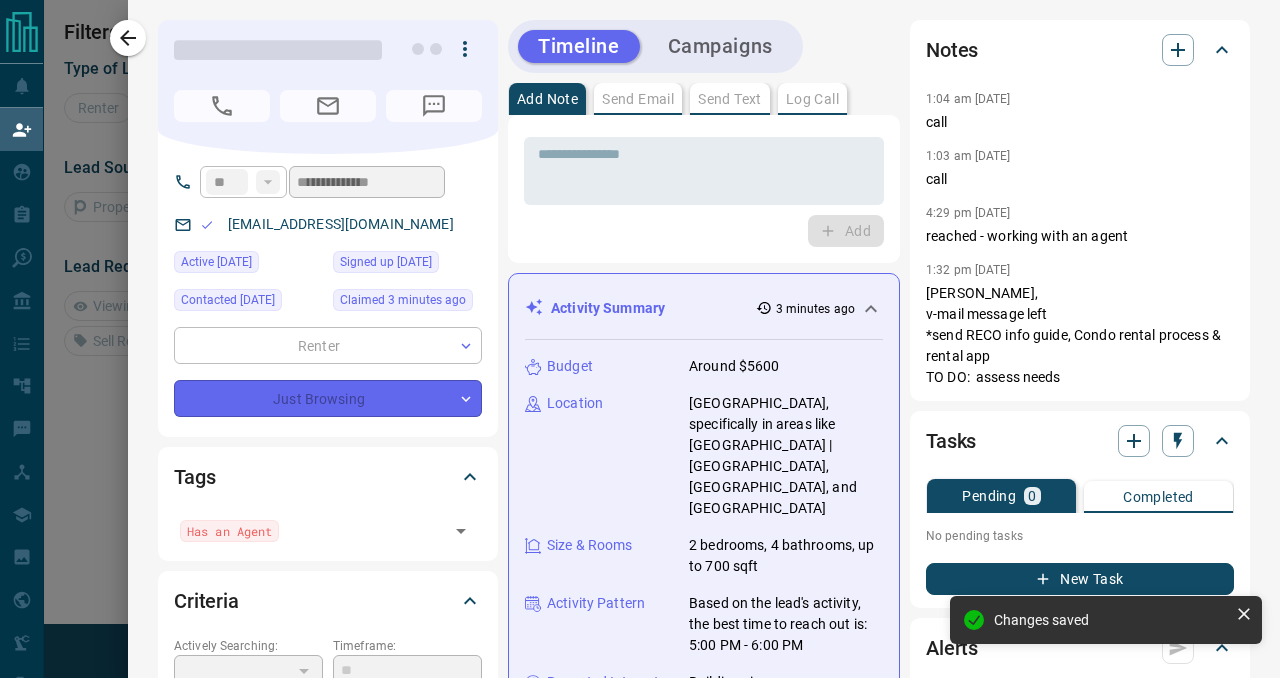 type on "**********" 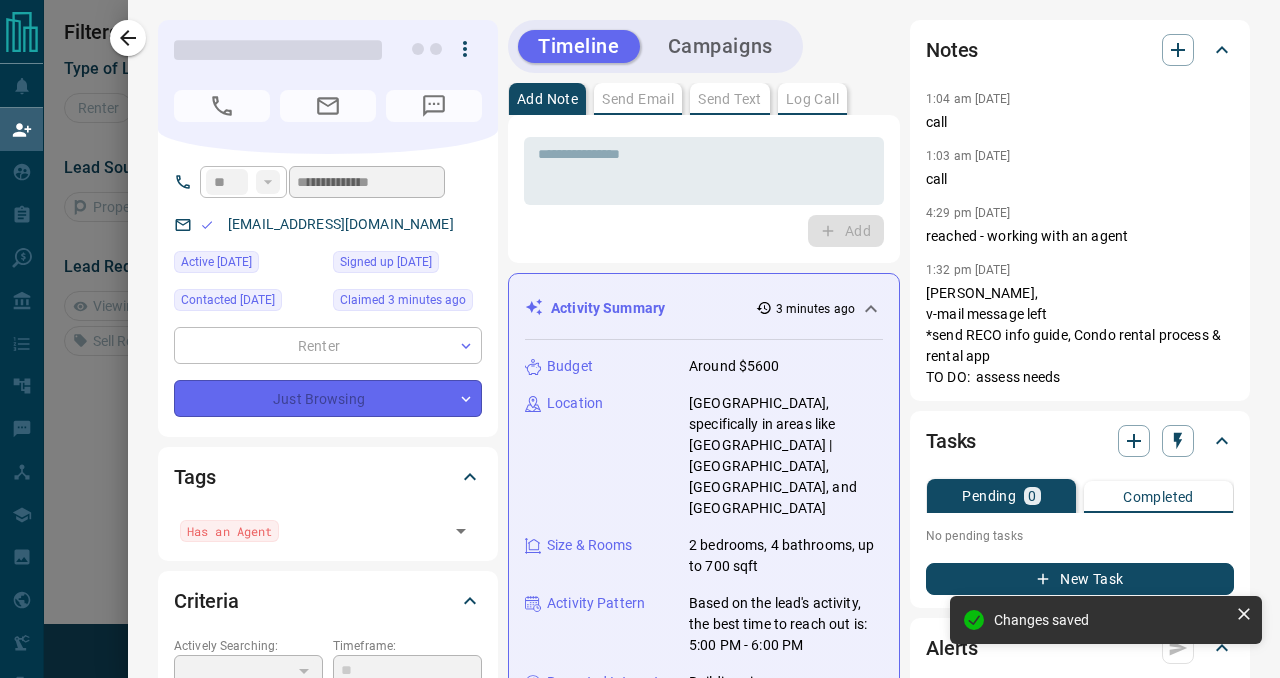 type on "*" 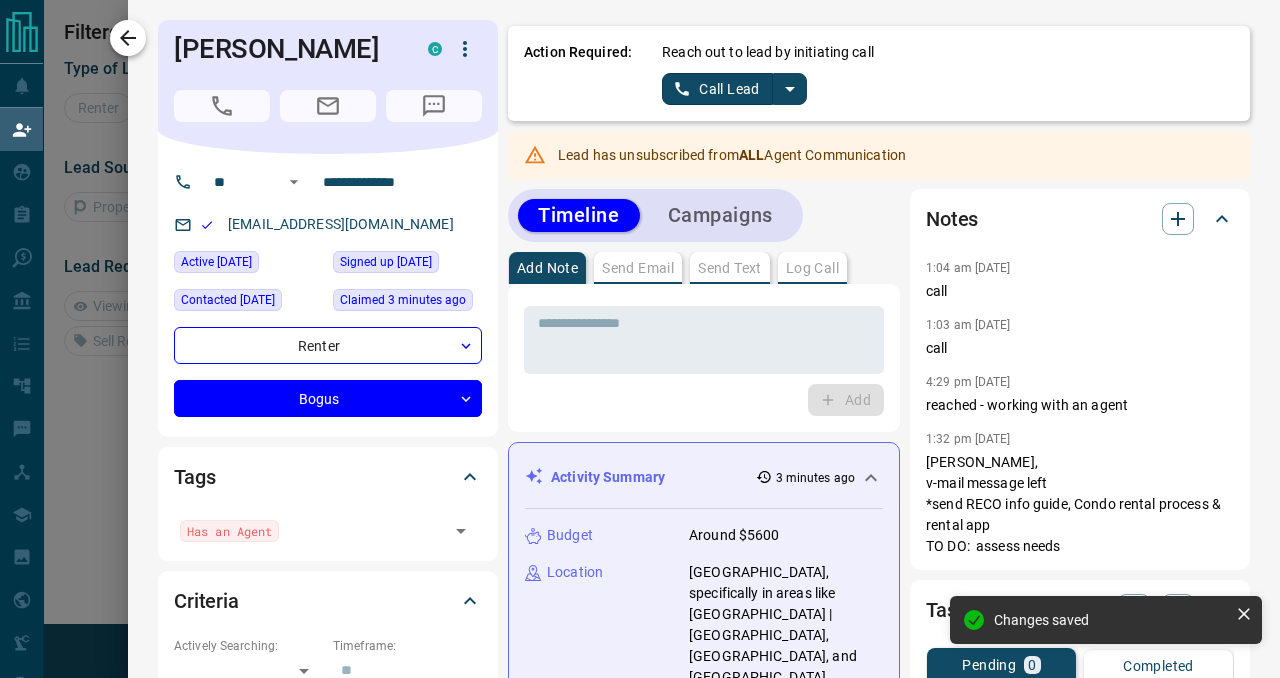 click 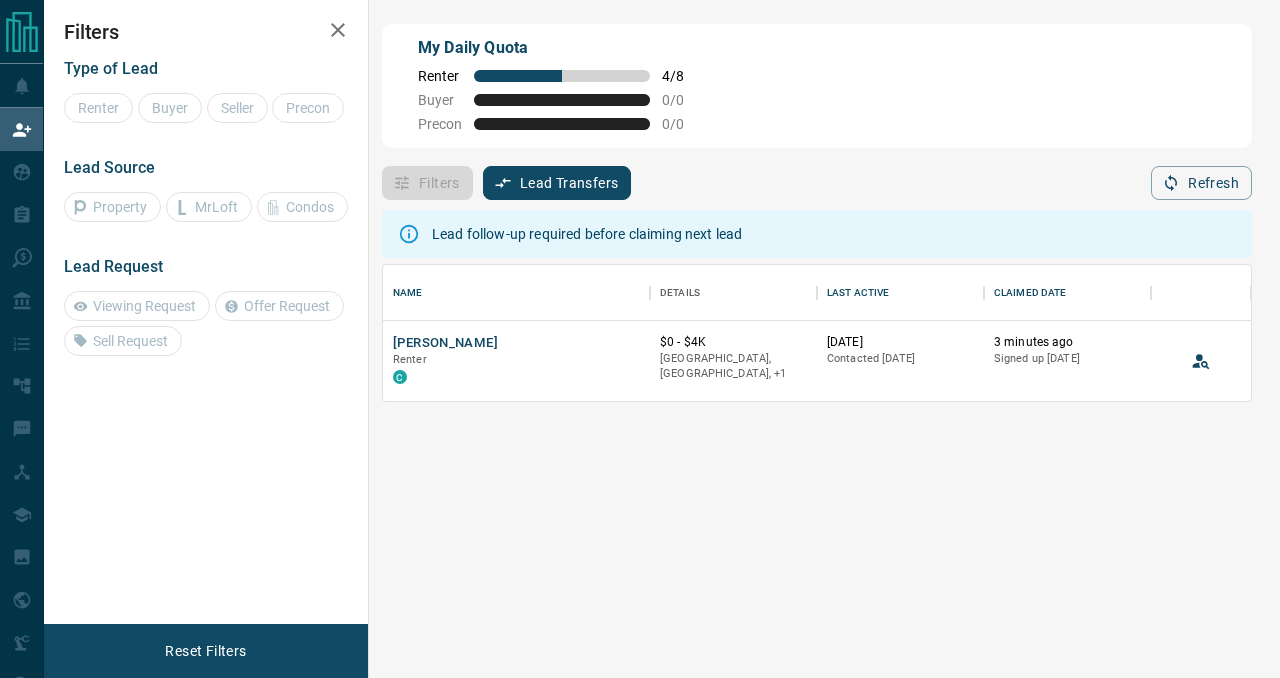 click on "Filters Type of Lead Renter Buyer Seller Precon Lead Source Property MrLoft Condos Lead Request Viewing Request Offer Request Sell Request" at bounding box center (206, 312) 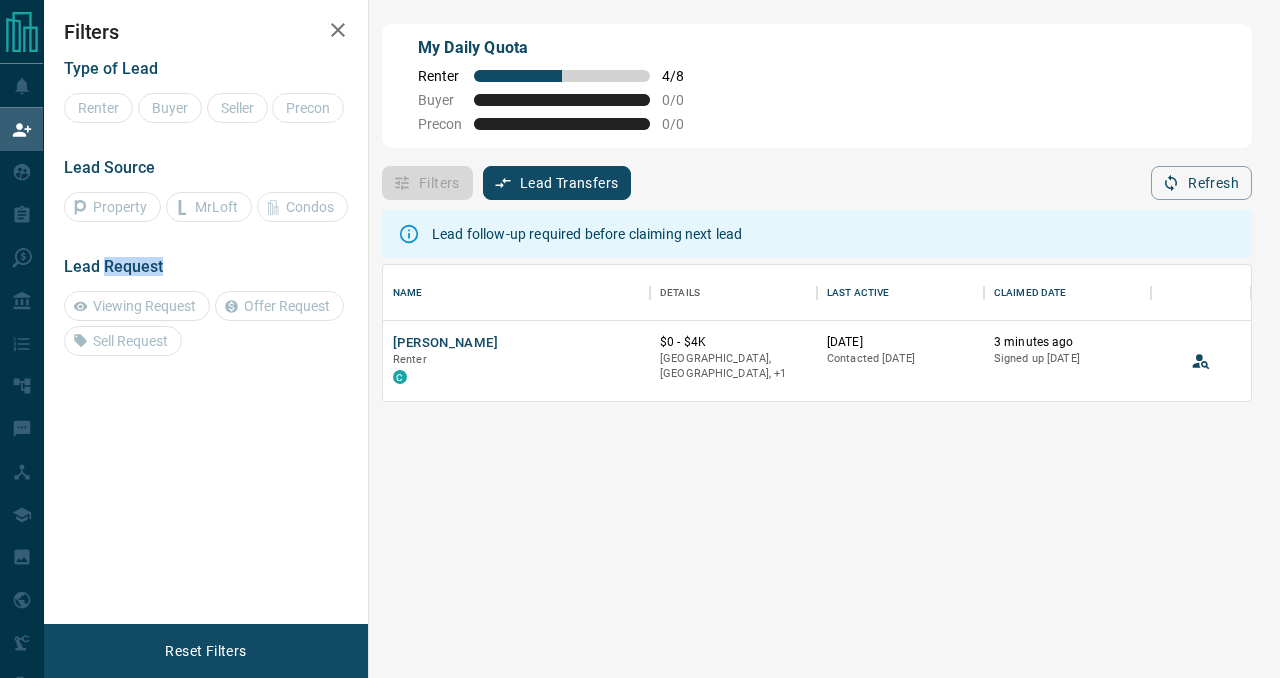 click on "Filters Type of Lead Renter Buyer Seller Precon Lead Source Property MrLoft Condos Lead Request Viewing Request Offer Request Sell Request" at bounding box center [206, 312] 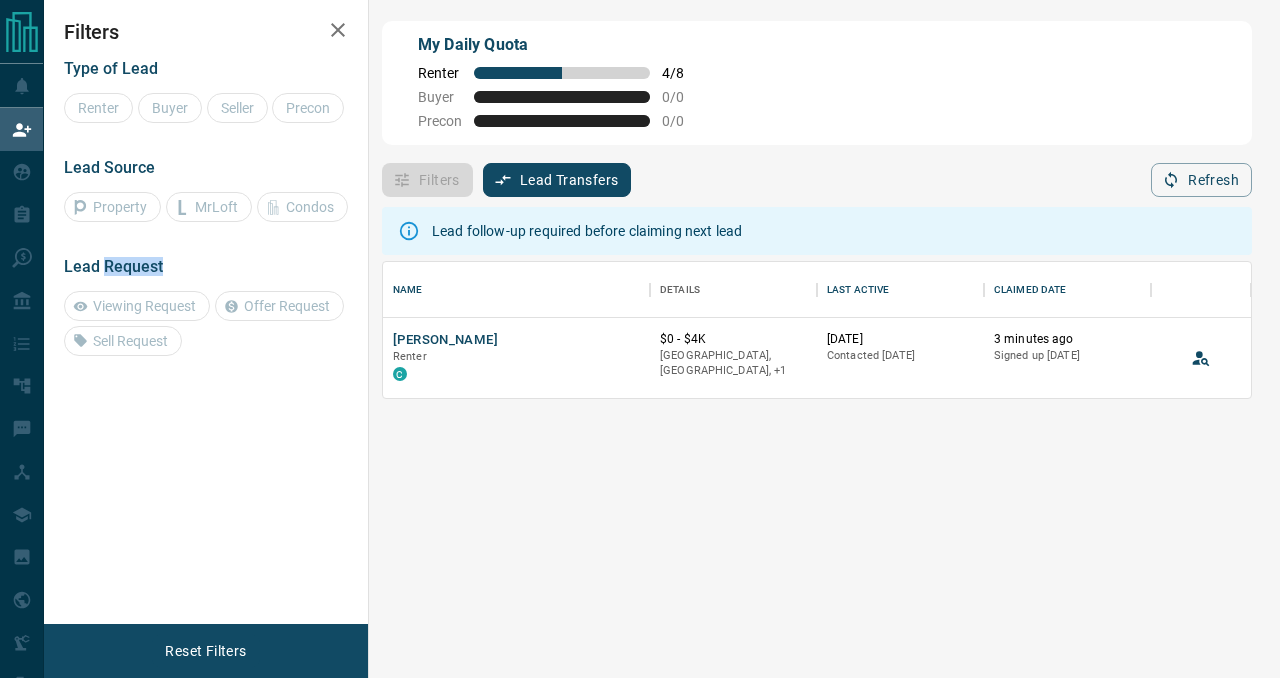 scroll, scrollTop: 46, scrollLeft: 0, axis: vertical 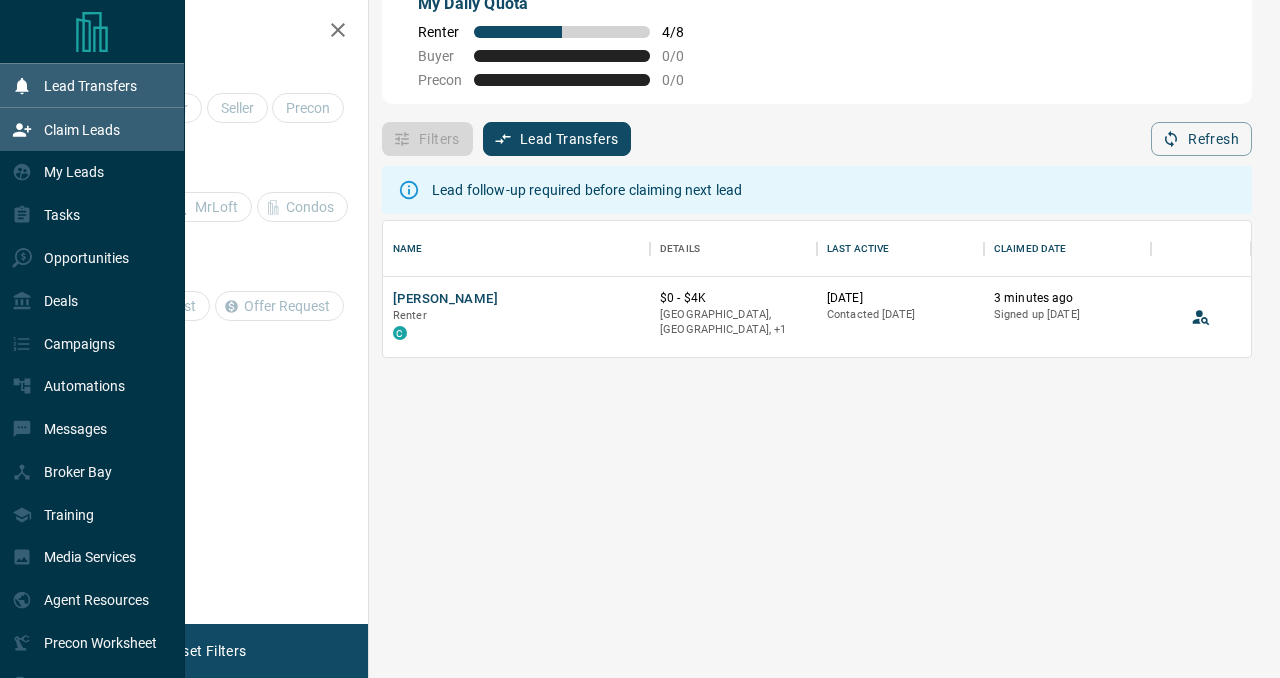 click on "Lead Transfers" at bounding box center [90, 86] 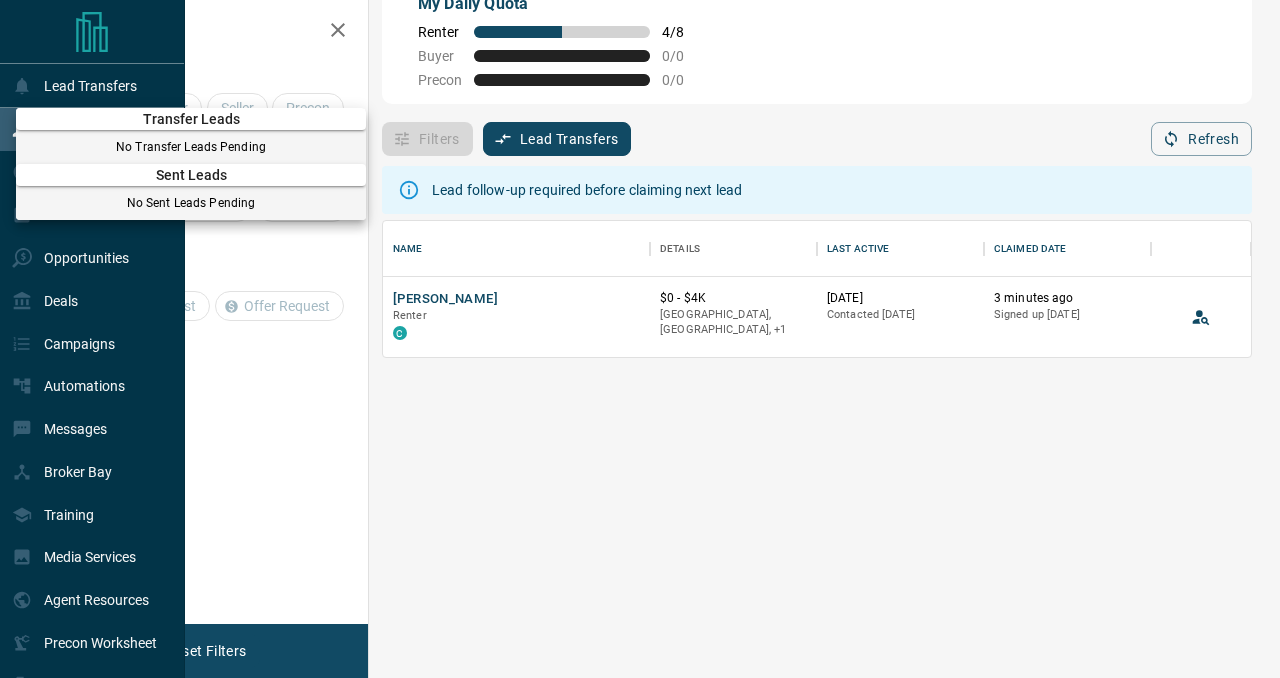 click at bounding box center (640, 339) 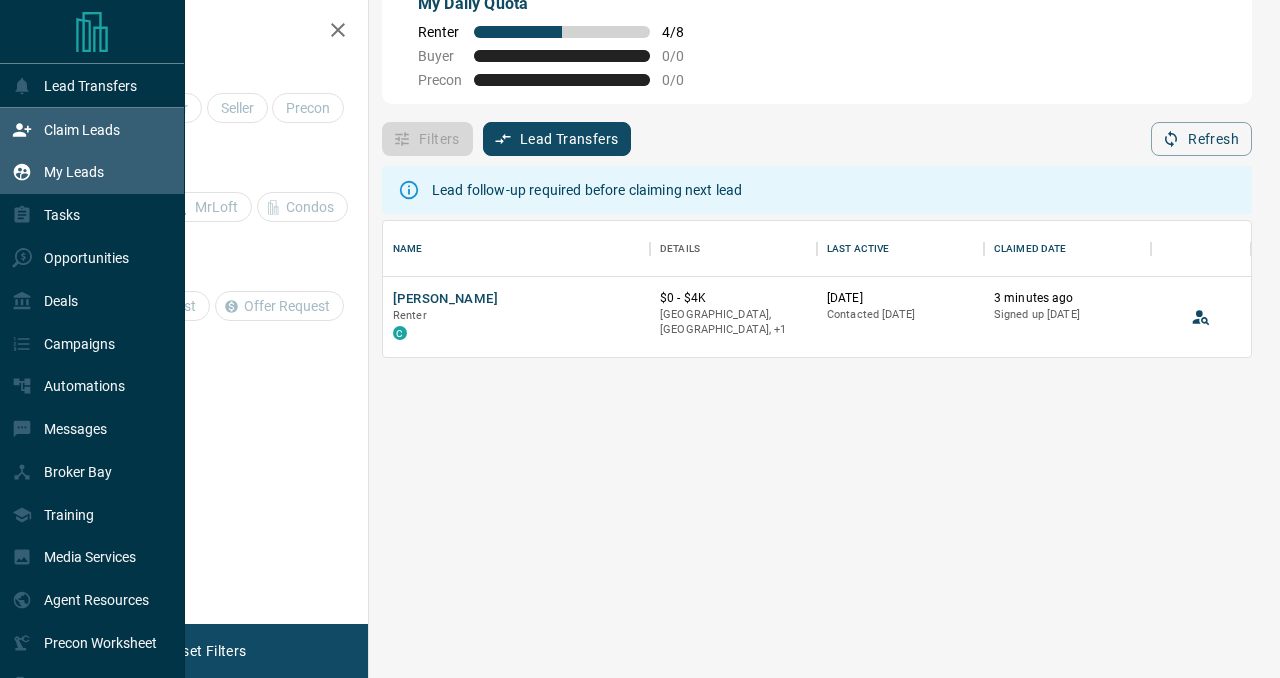 click on "My Leads" at bounding box center (74, 172) 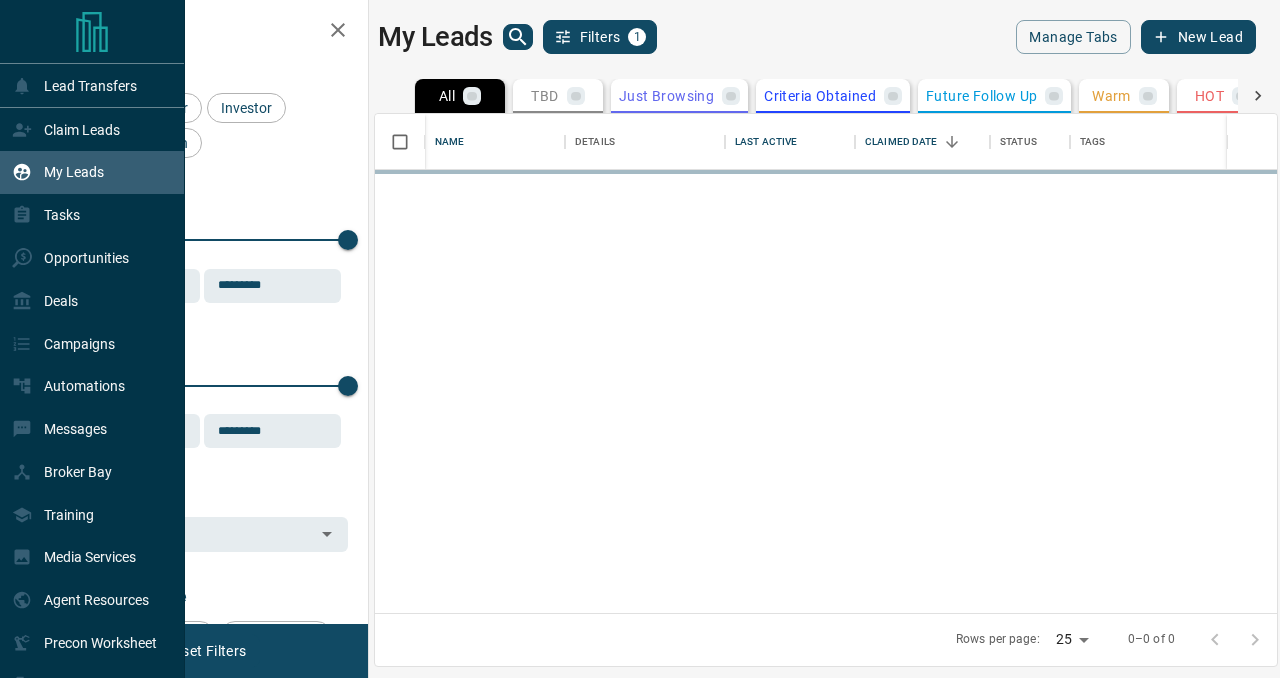 scroll, scrollTop: 1, scrollLeft: 1, axis: both 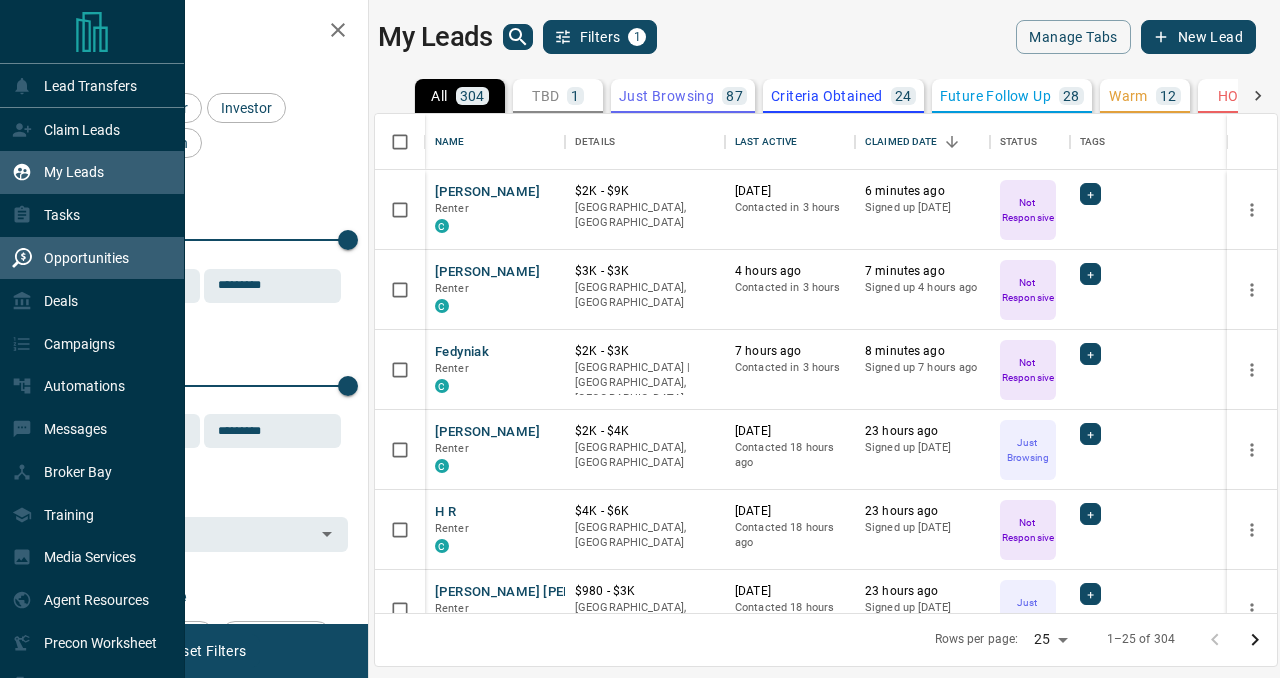 click on "Opportunities" at bounding box center [86, 258] 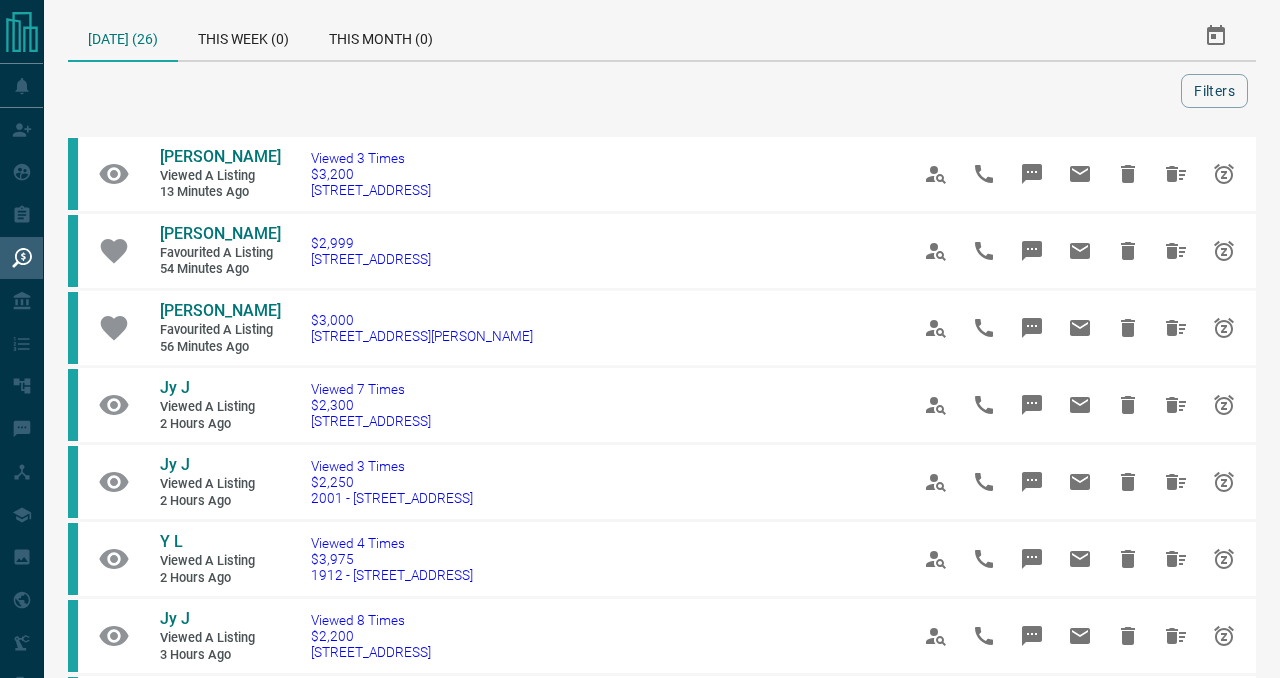 scroll, scrollTop: 10, scrollLeft: 0, axis: vertical 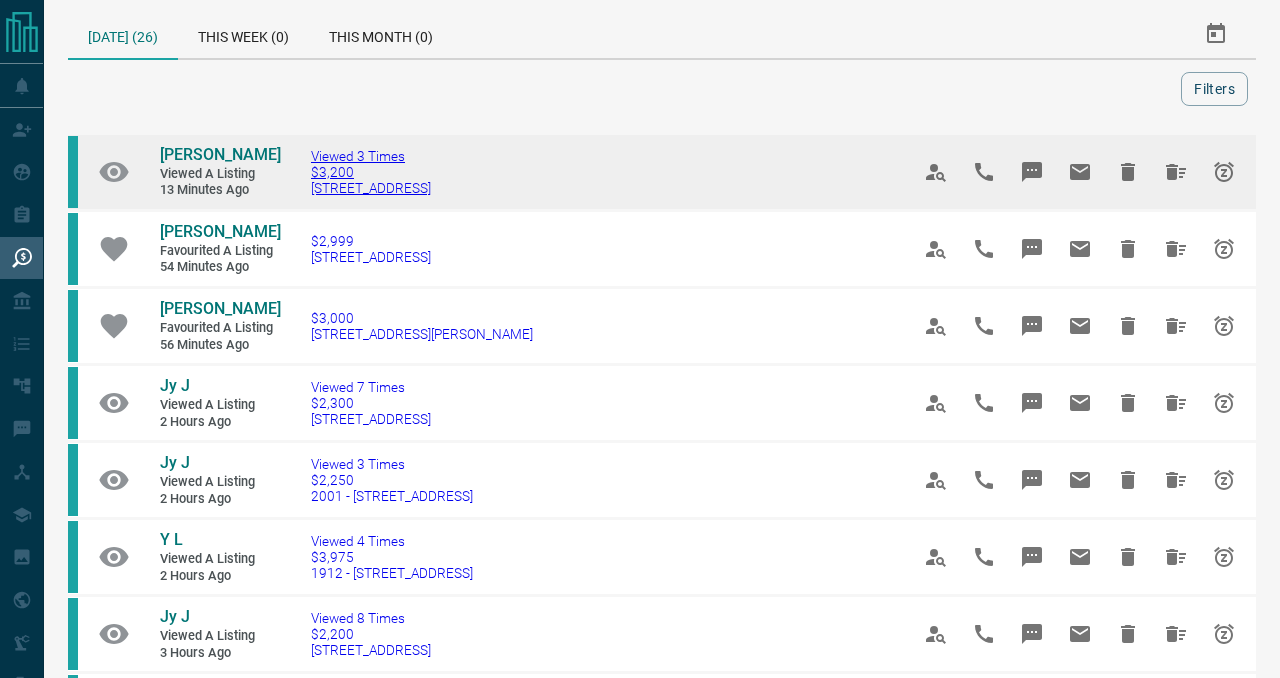 click on "Viewed 3 Times" at bounding box center [371, 156] 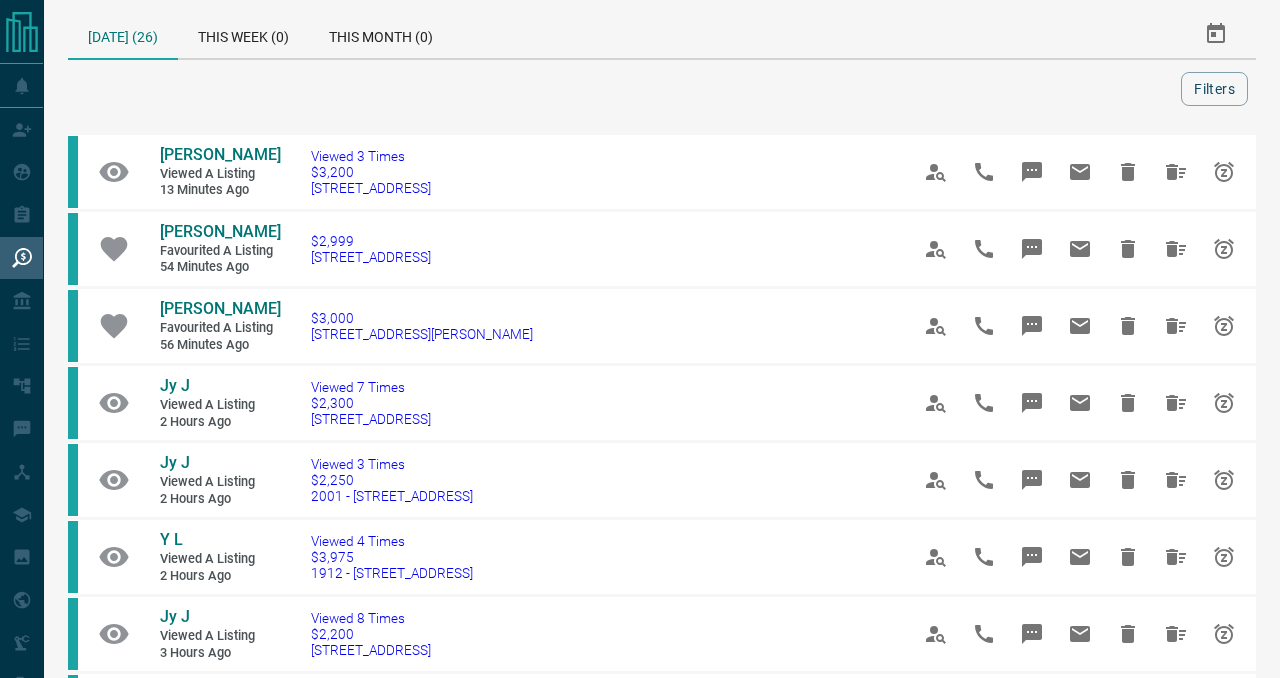 scroll, scrollTop: 0, scrollLeft: 0, axis: both 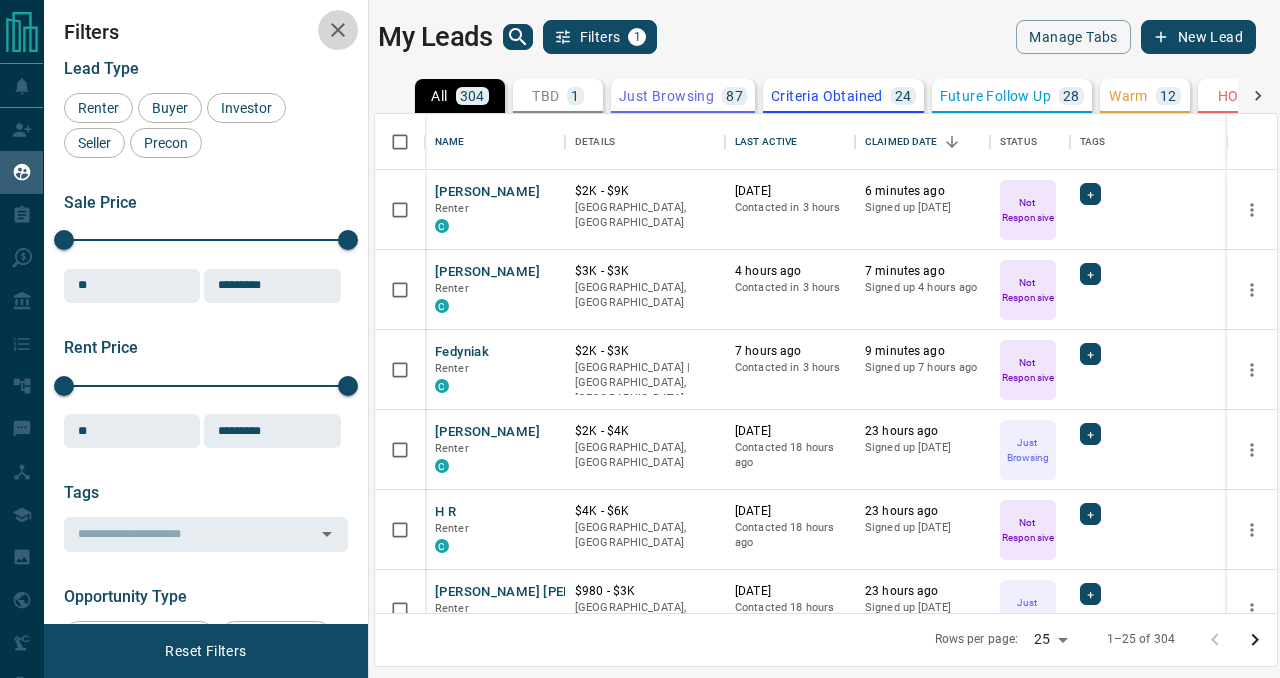 click 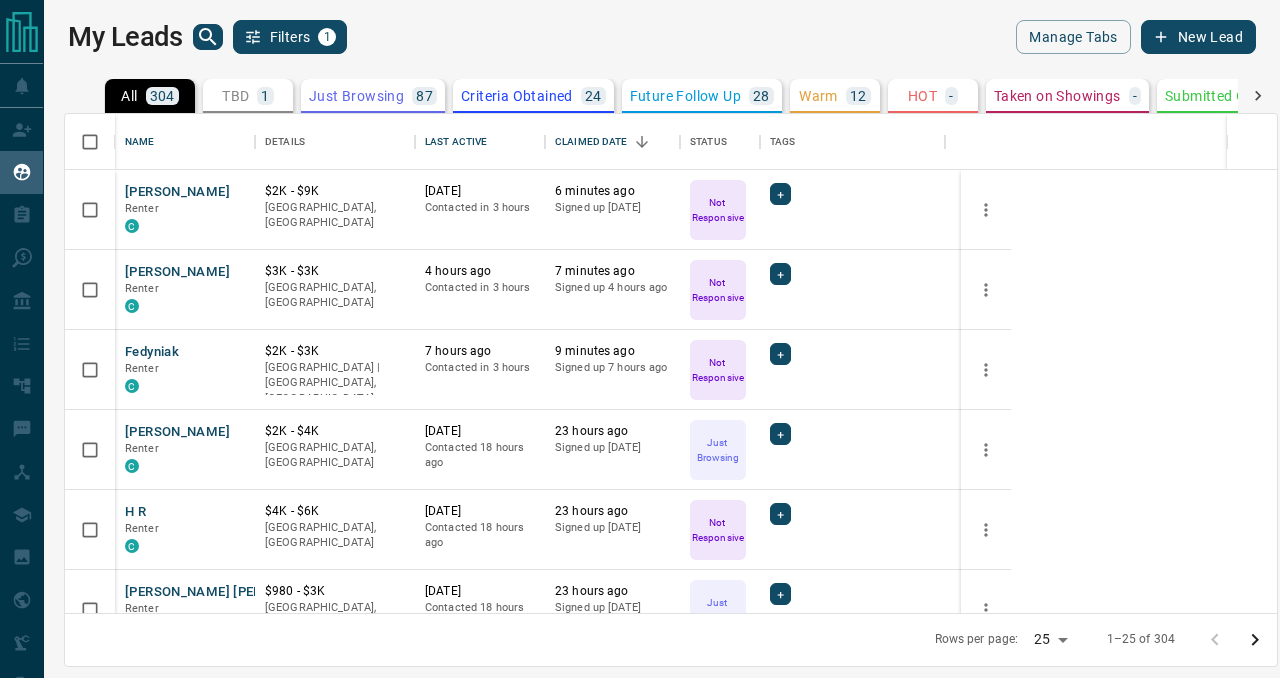 scroll, scrollTop: 1, scrollLeft: 1, axis: both 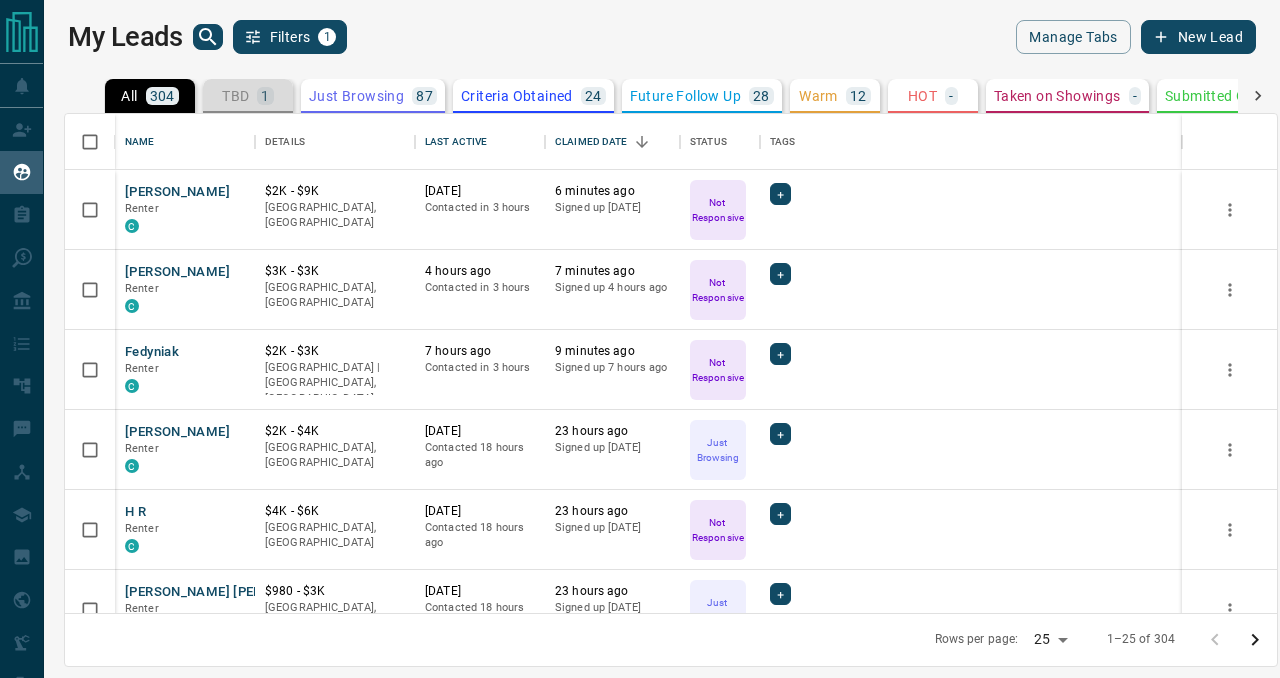 click on "TBD 1" at bounding box center (248, 96) 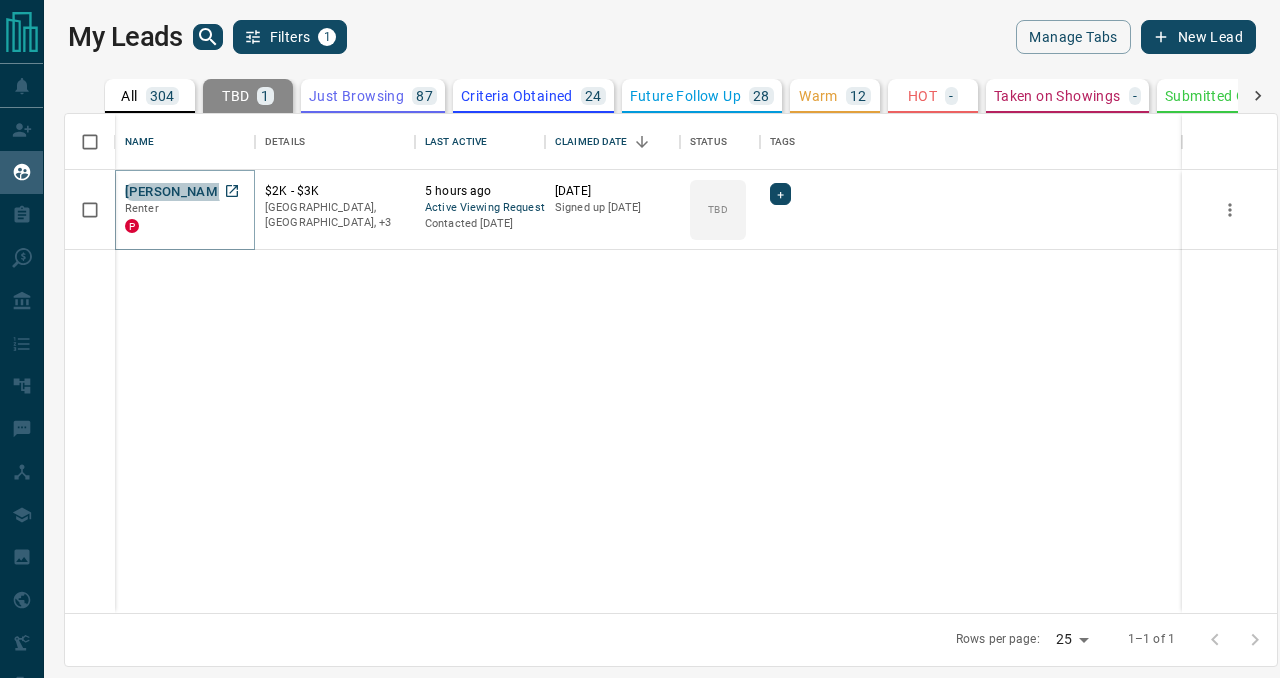 click on "[PERSON_NAME]" at bounding box center [177, 192] 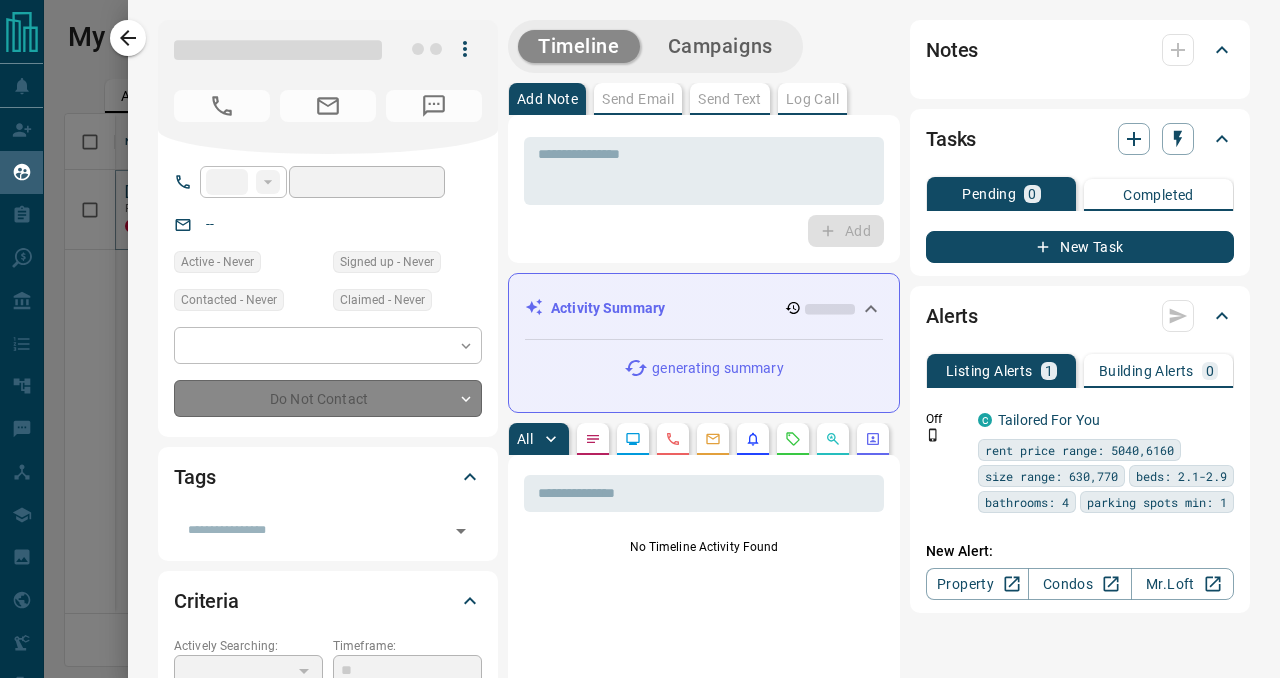 type on "**" 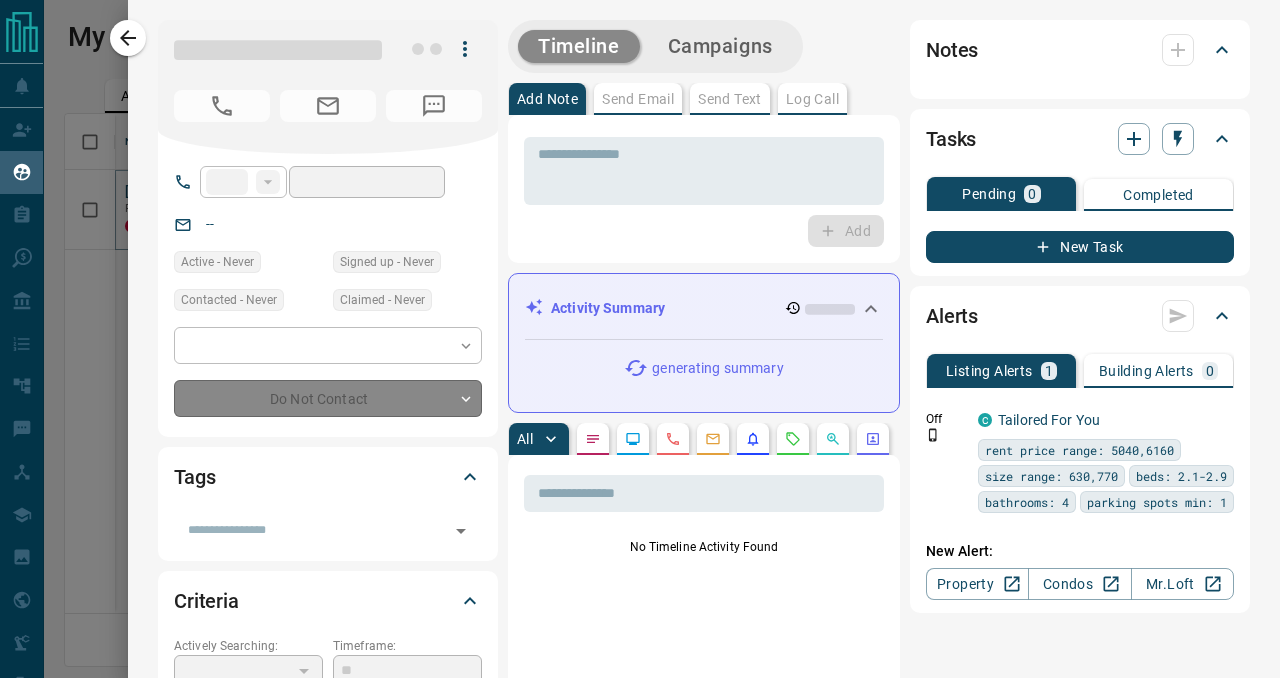 type on "**********" 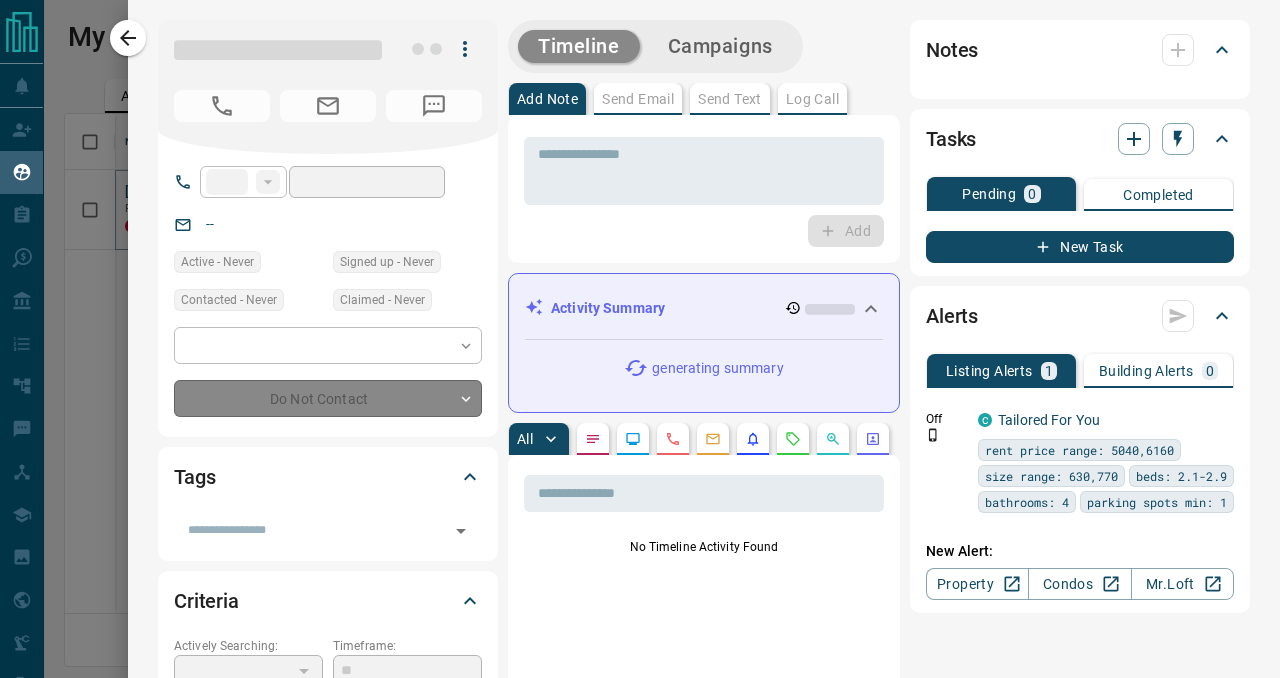 type on "*" 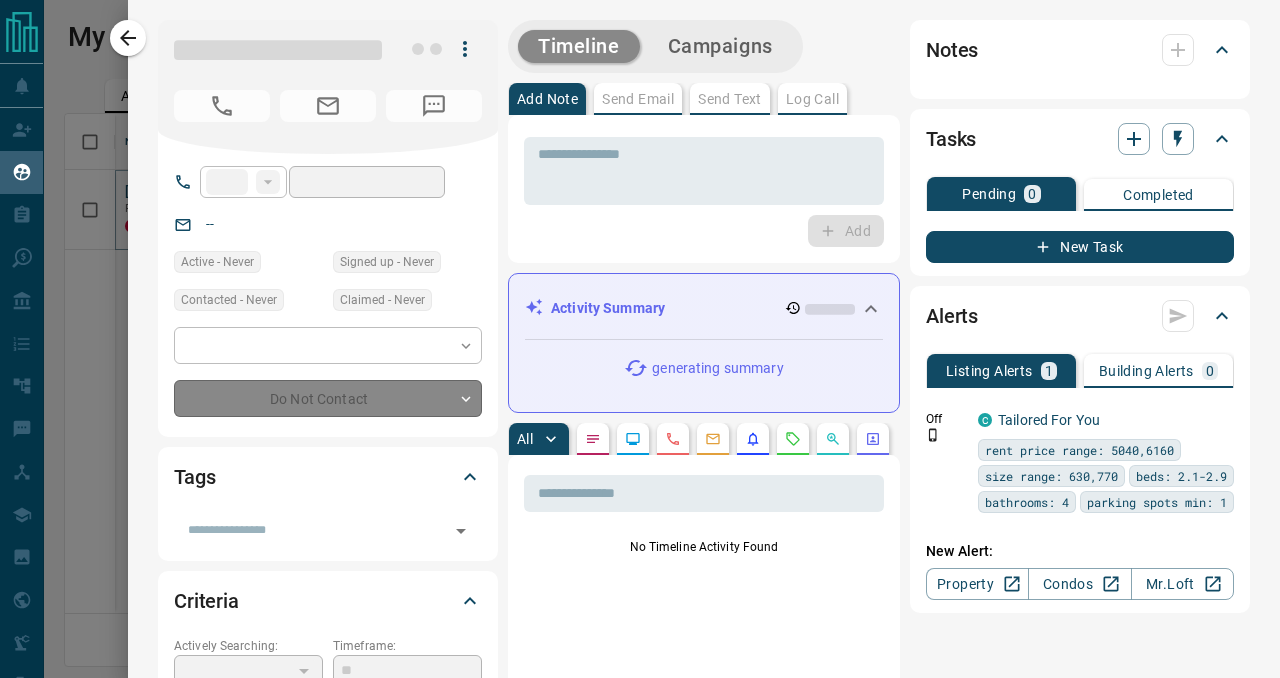 type on "**********" 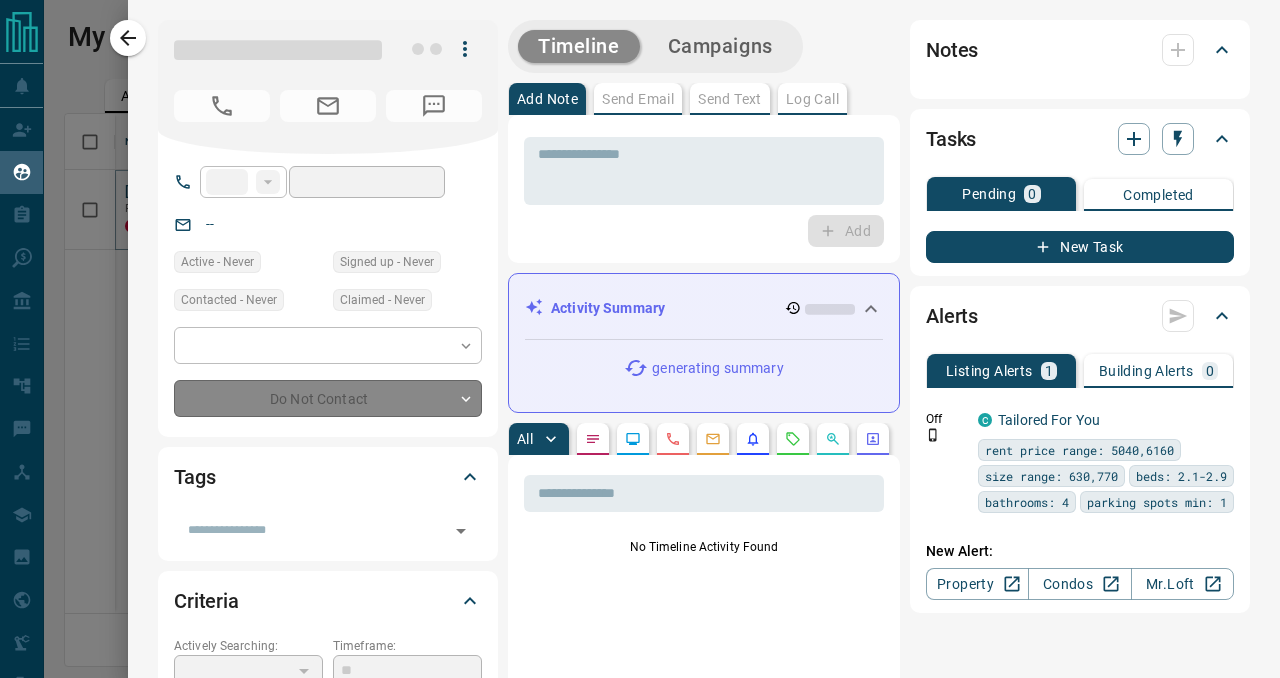 type on "*******" 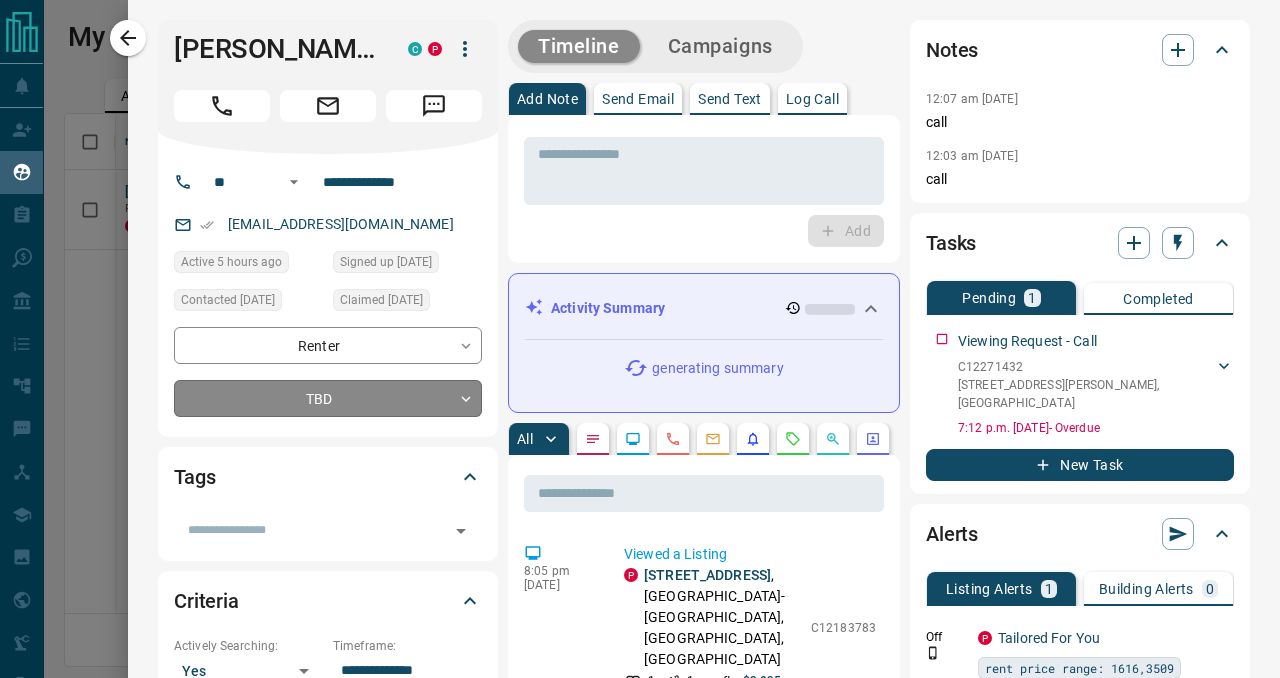 click on "Lead Transfers Claim Leads My Leads Tasks Opportunities Deals Campaigns Automations Messages Broker Bay Training Media Services Agent Resources Precon Worksheet Mobile Apps Disclosure Logout My Leads Filters 1 Manage Tabs New Lead All 304 TBD 1 Do Not Contact - Not Responsive 152 Bogus - Just Browsing 87 Criteria Obtained 24 Future Follow Up 28 Warm 12 HOT - Taken on Showings - Submitted Offer - Client - Name Details Last Active Claimed Date Status Tags [PERSON_NAME] Renter P $2K - $3K [GEOGRAPHIC_DATA] +3 5 hours ago Active Viewing Request Contacted [DATE] [DATE] Signed up [DATE] TBD + Rows per page: 25 ** 1–1 of 1 Filters Lead Type Renter Buyer Investor Seller Precon Sale Price 0 5500000 Sale price range ** ​ Input sale price range Sale price range ********* ​ Input sale price range Rent Price 0 20000 Rent price range ** ​ Input rent price range Rent price range ********* ​ Input rent price range Tags ​ Opportunity Type Favourited a Listing Return to Site Viewed a Listing Property" at bounding box center [640, 326] 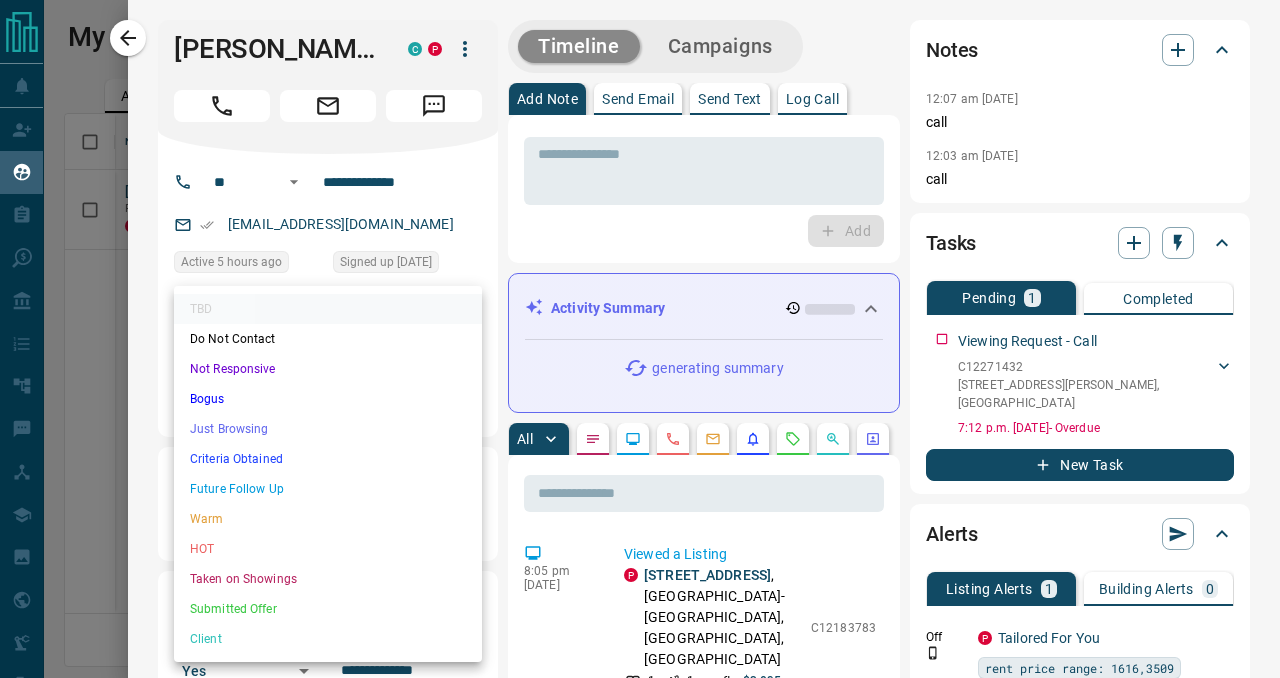 click on "Not Responsive" at bounding box center (328, 369) 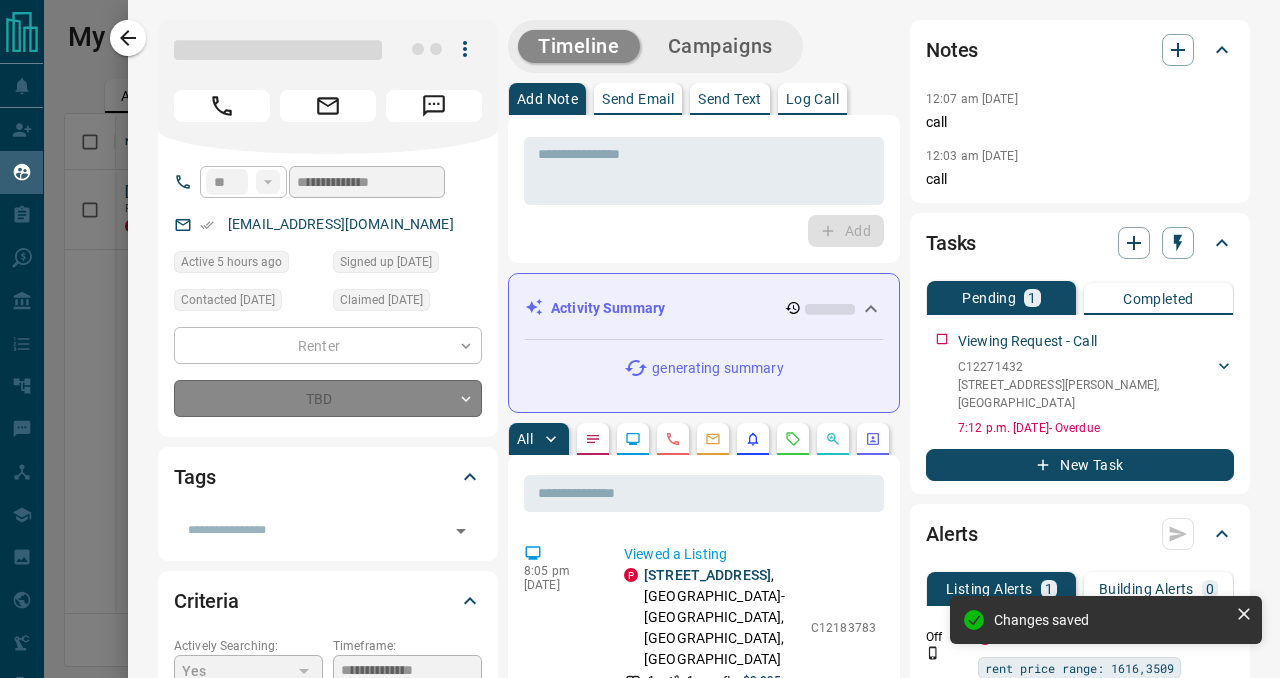 type on "*" 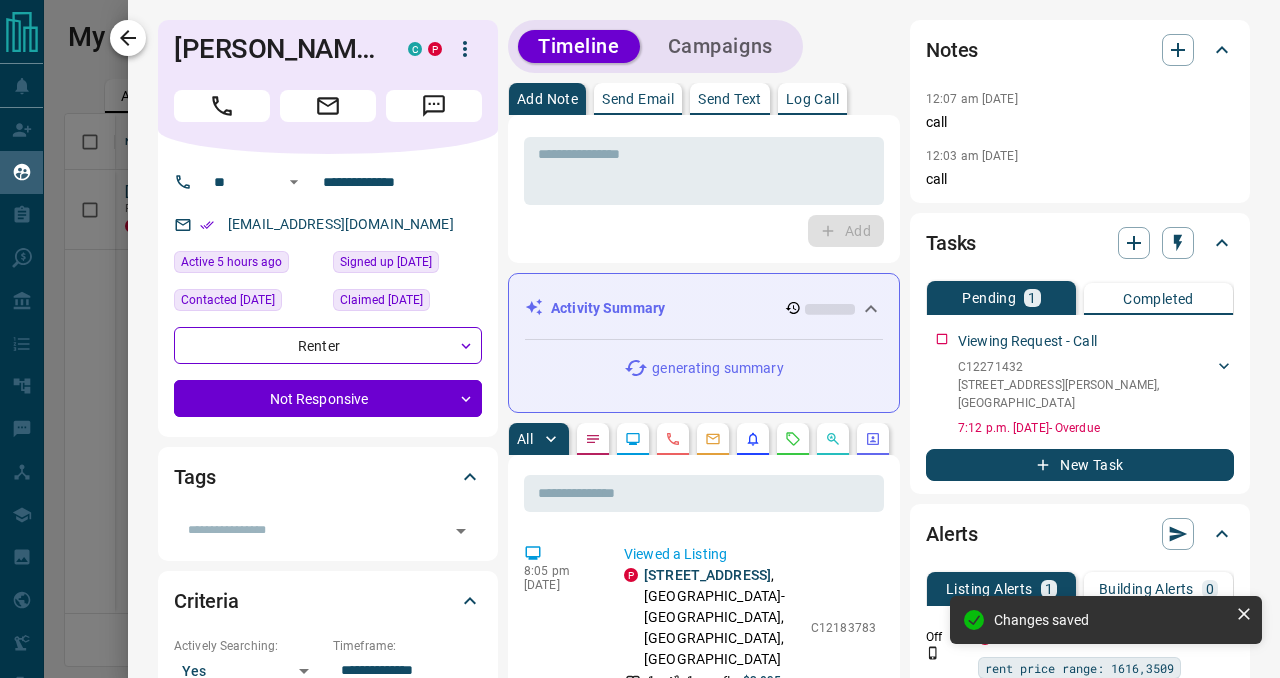 click 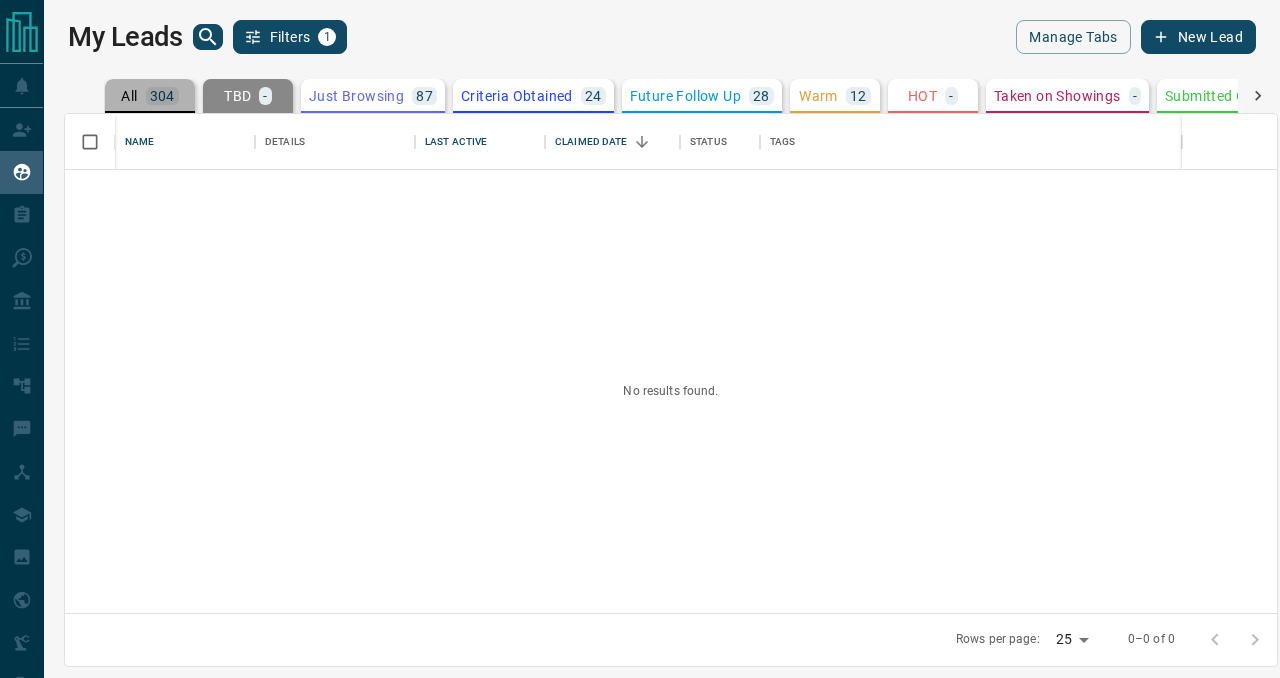 click on "304" at bounding box center (162, 96) 